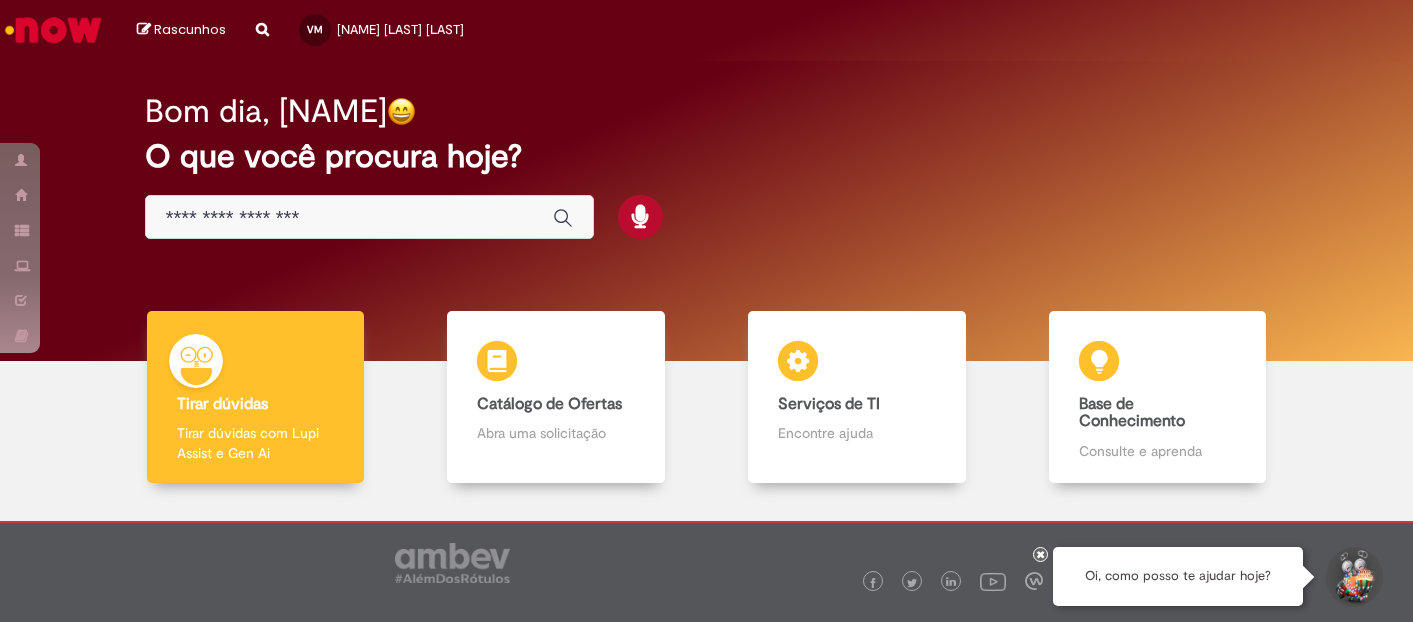 scroll, scrollTop: 0, scrollLeft: 0, axis: both 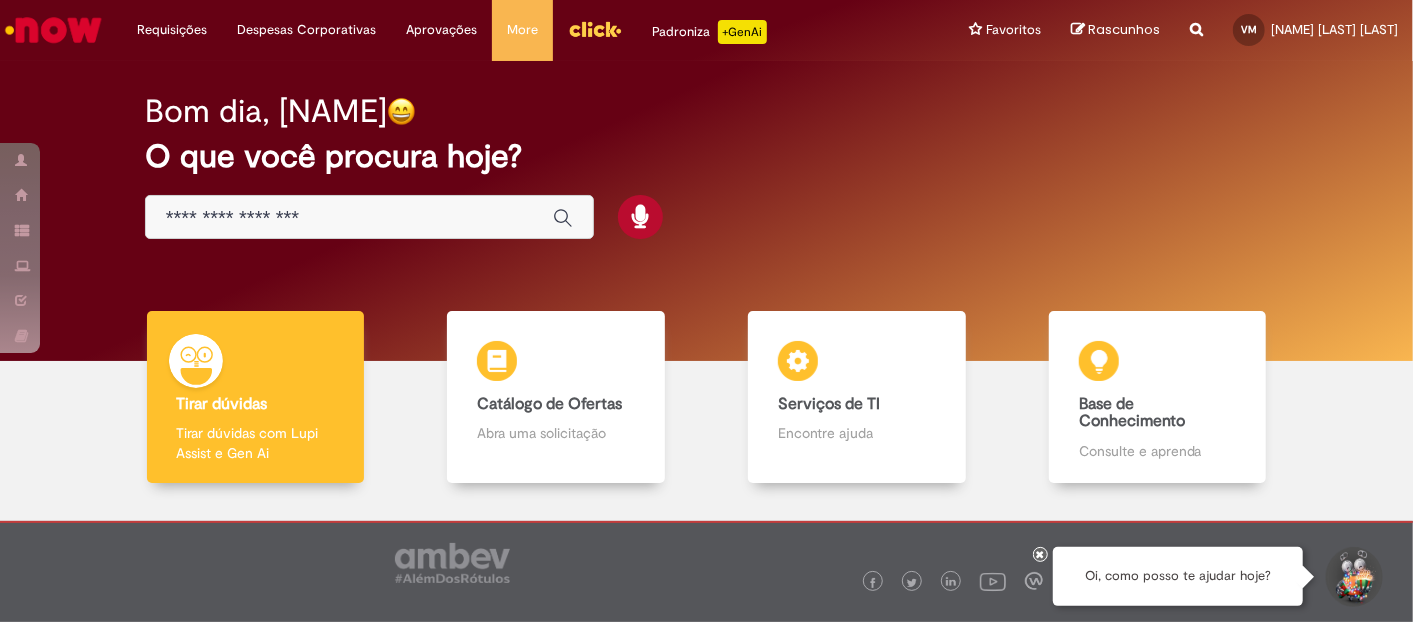 click at bounding box center [349, 218] 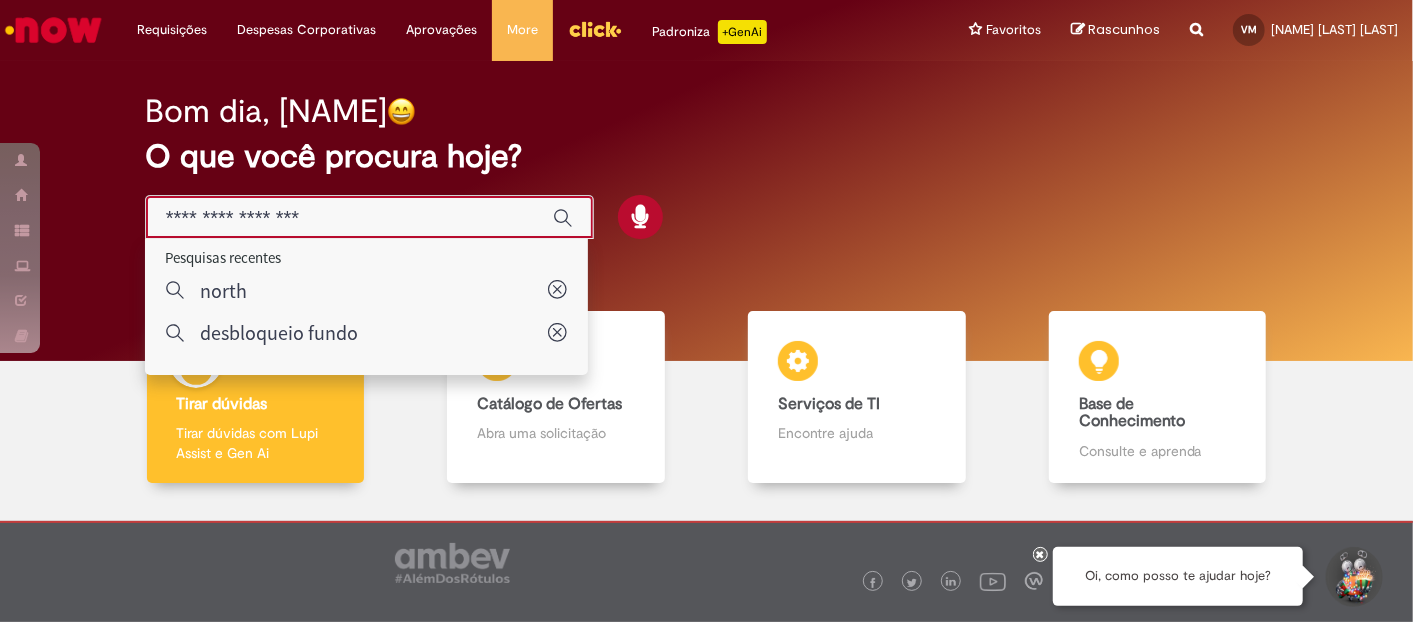 paste on "**********" 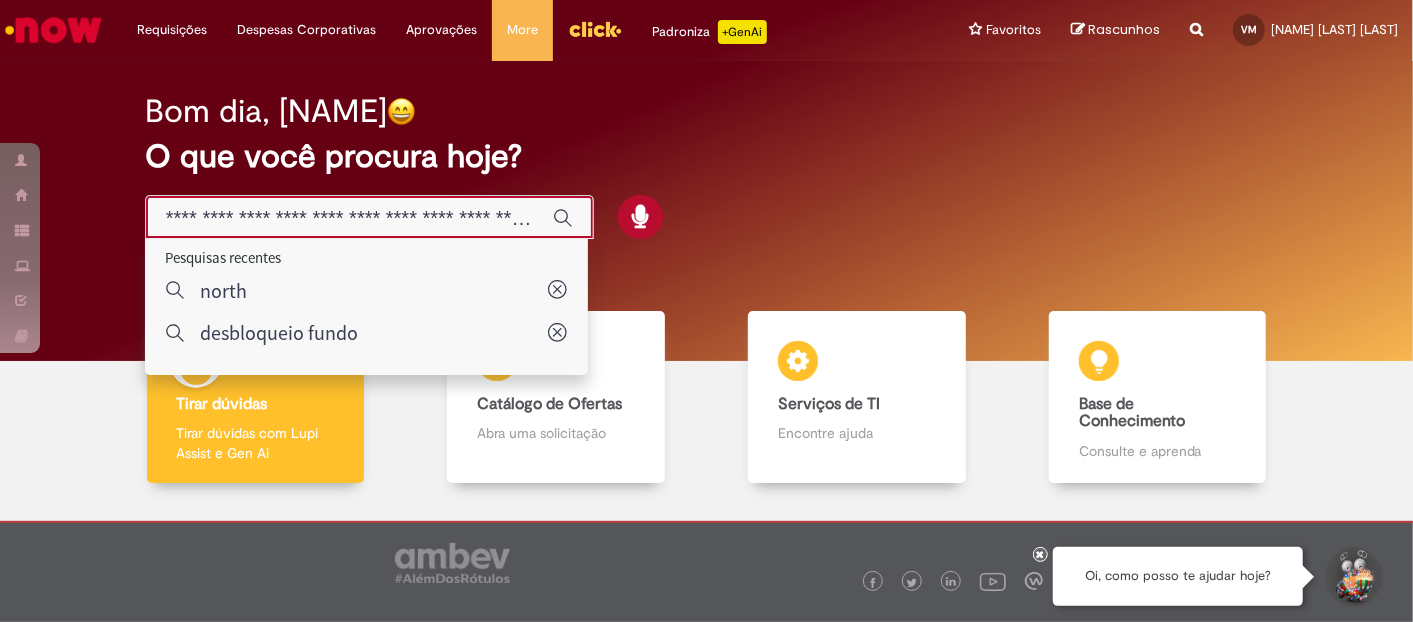 scroll, scrollTop: 0, scrollLeft: 222, axis: horizontal 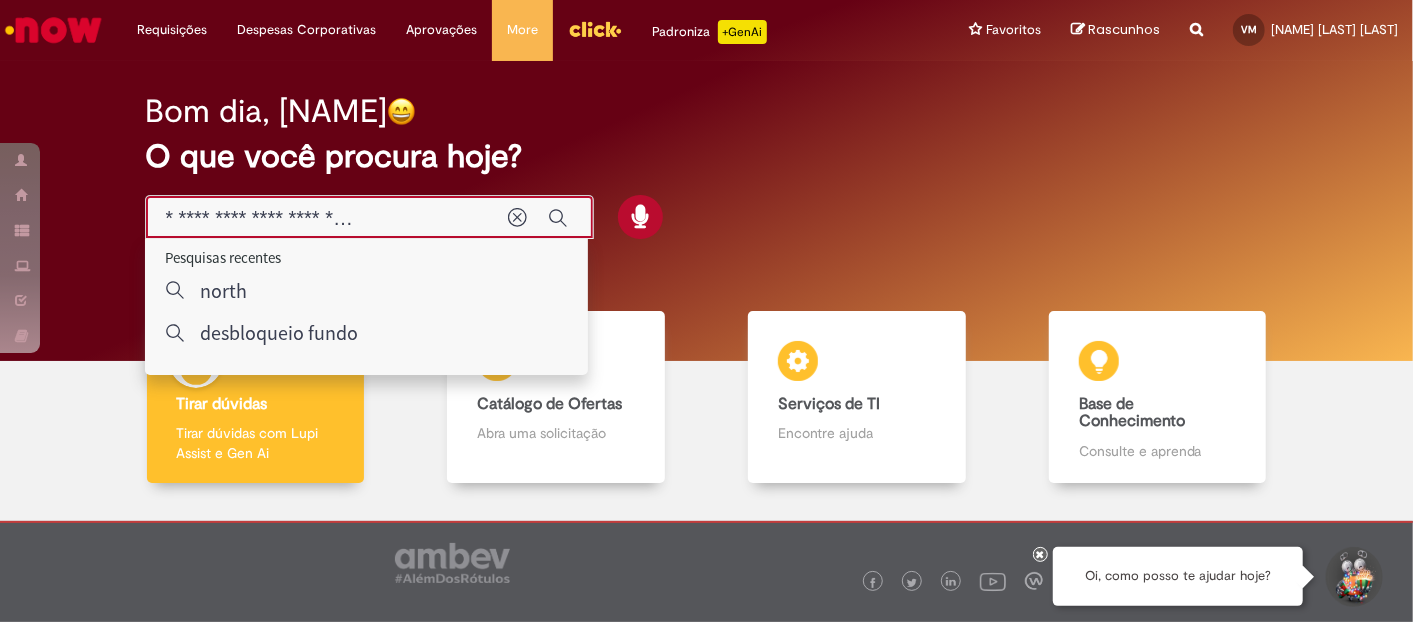 click on "**********" at bounding box center [327, 218] 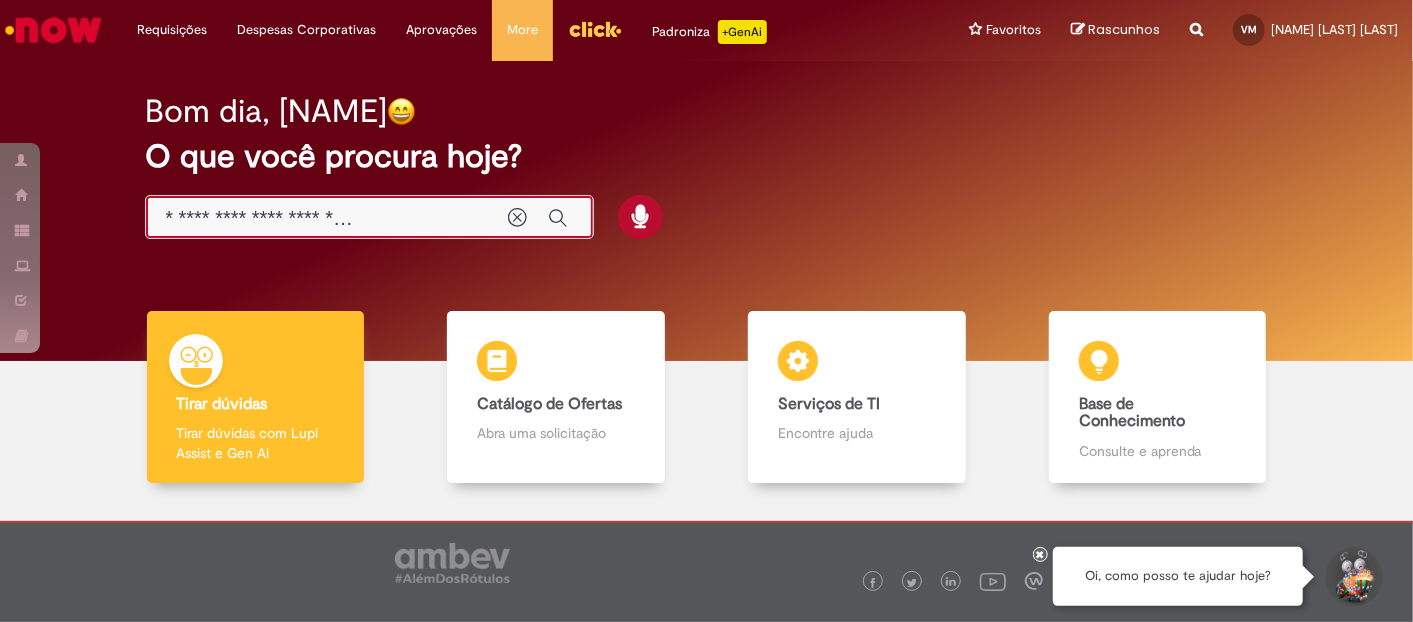 scroll, scrollTop: 0, scrollLeft: 0, axis: both 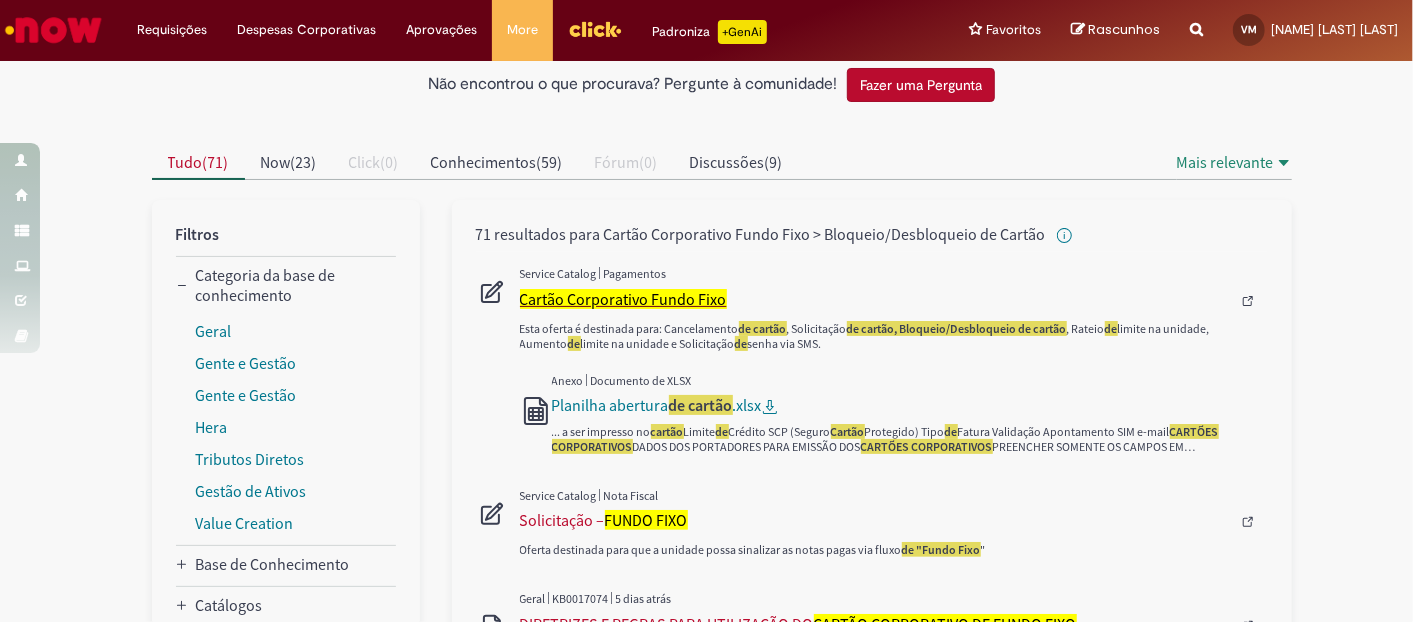 click on "Cartão Corporativo Fundo Fixo" at bounding box center [623, 299] 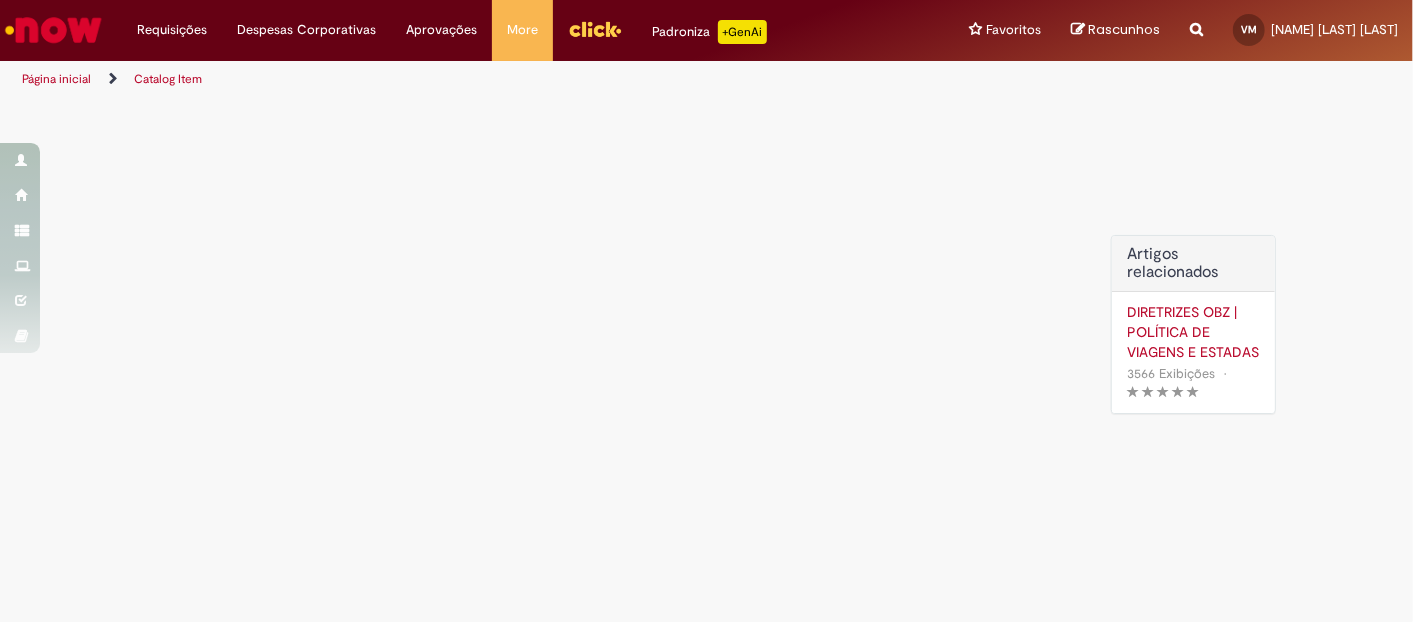 scroll, scrollTop: 0, scrollLeft: 0, axis: both 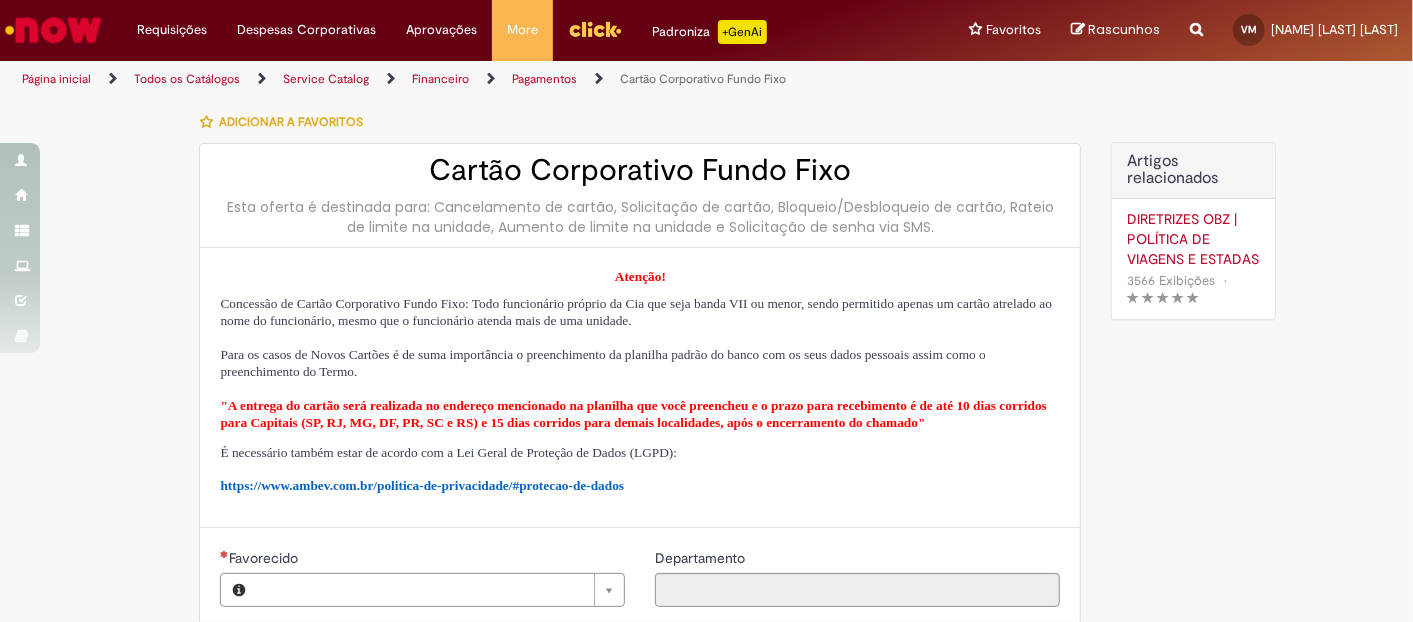 type on "********" 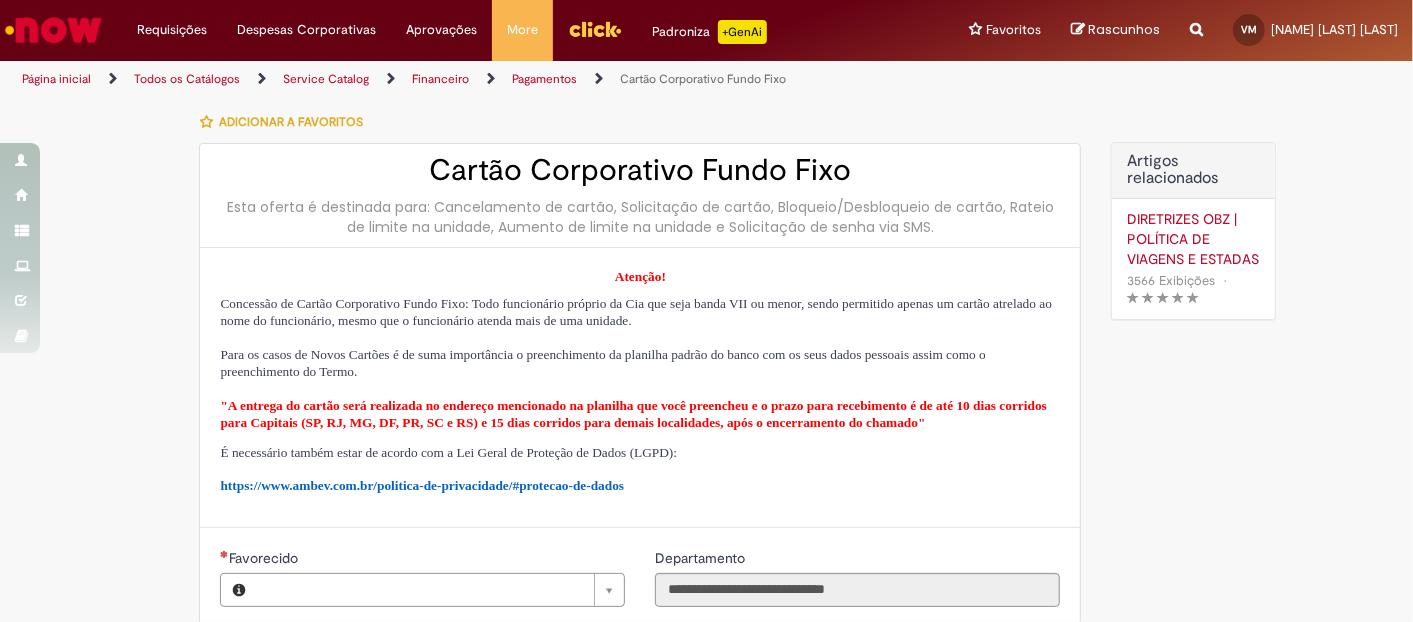 type on "**********" 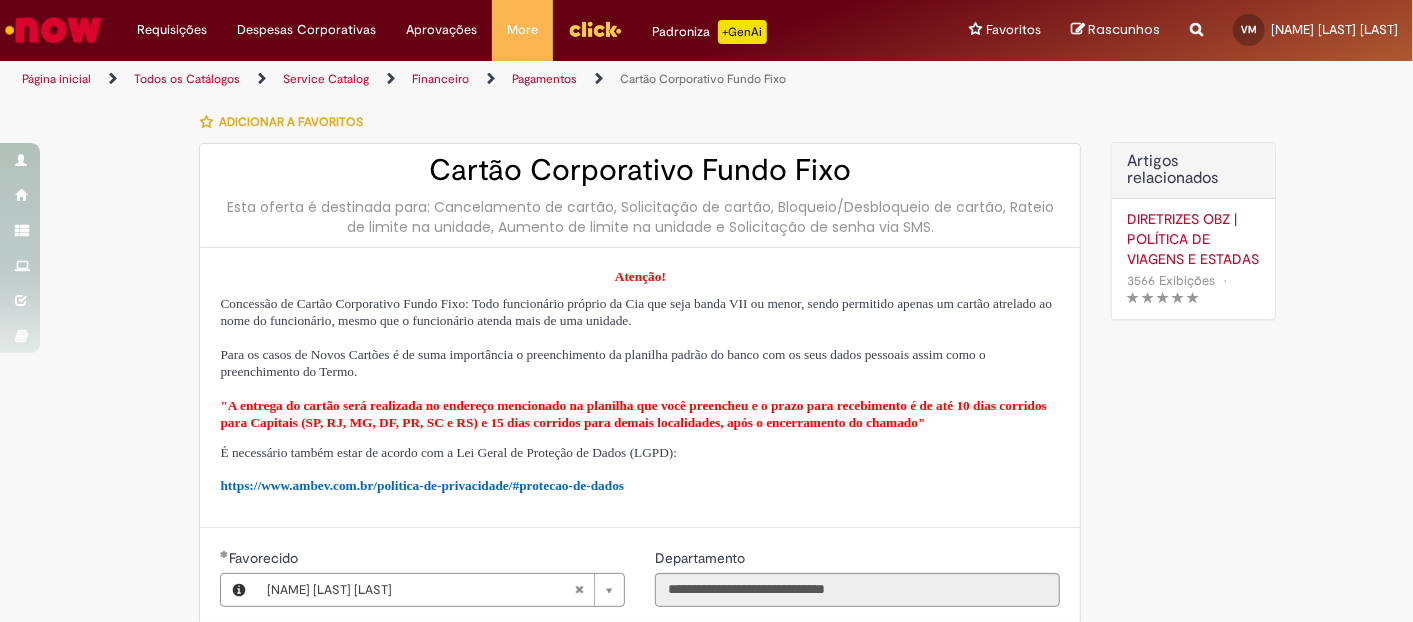 type on "**********" 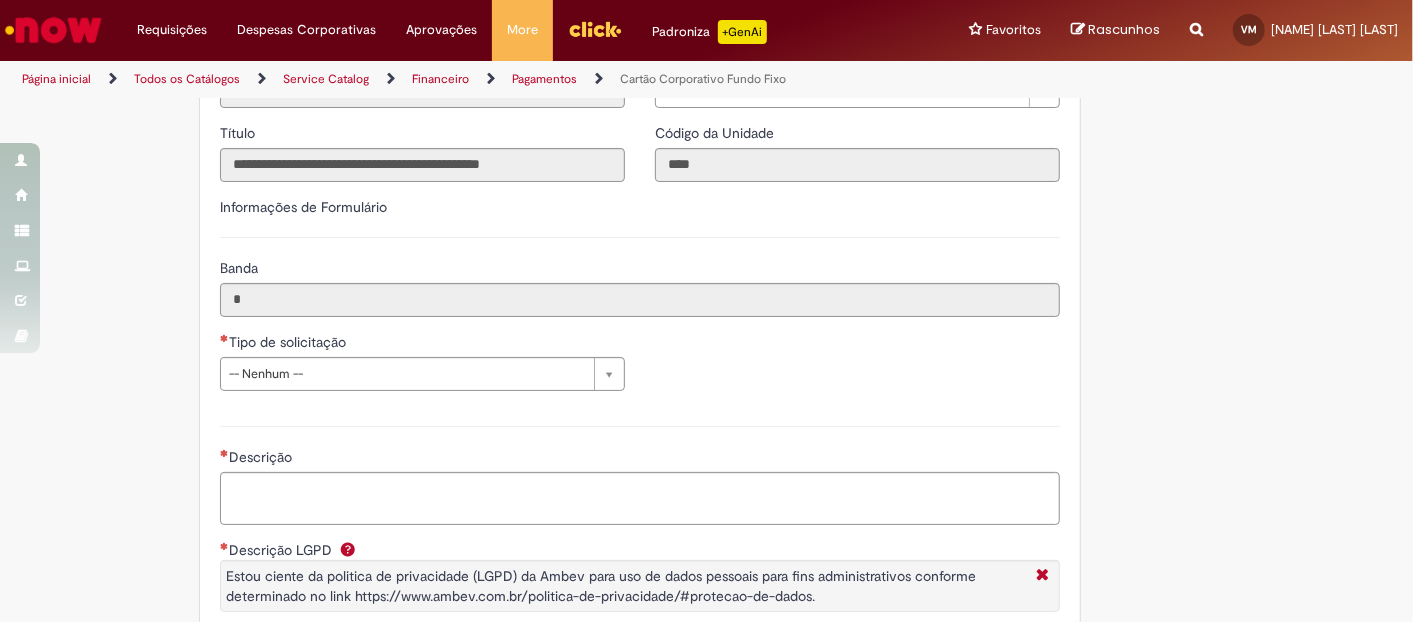scroll, scrollTop: 666, scrollLeft: 0, axis: vertical 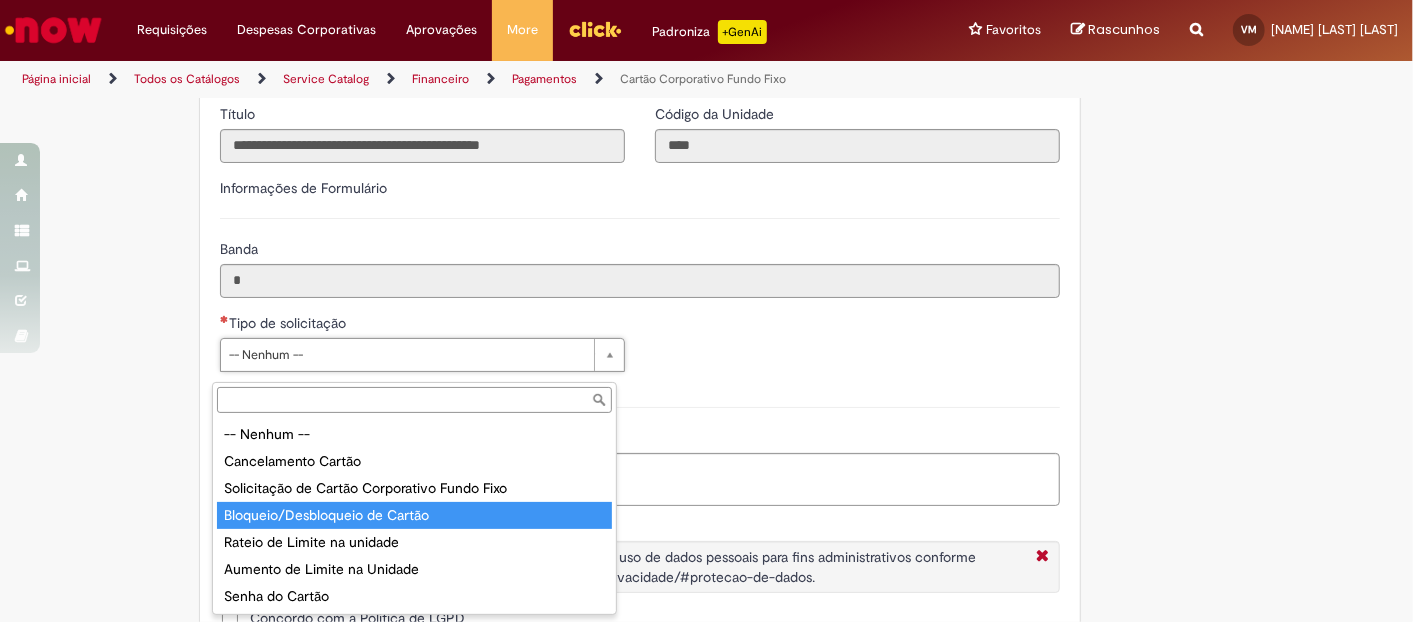 type on "**********" 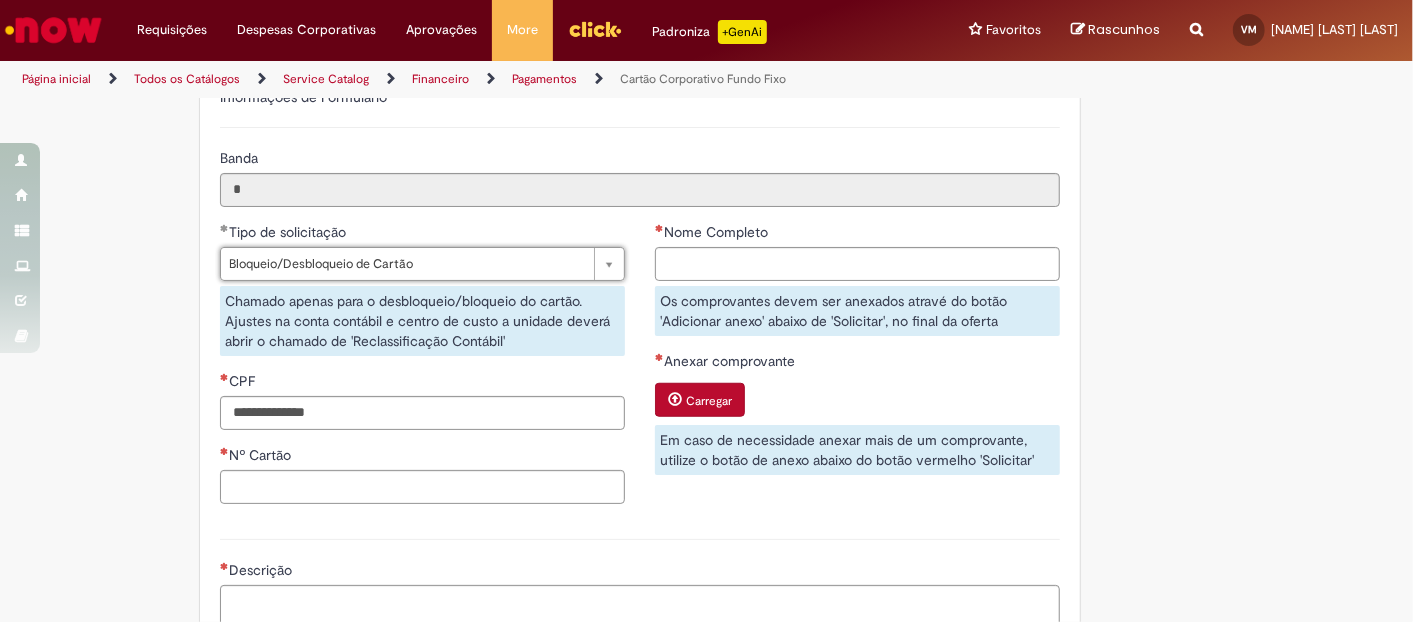 scroll, scrollTop: 777, scrollLeft: 0, axis: vertical 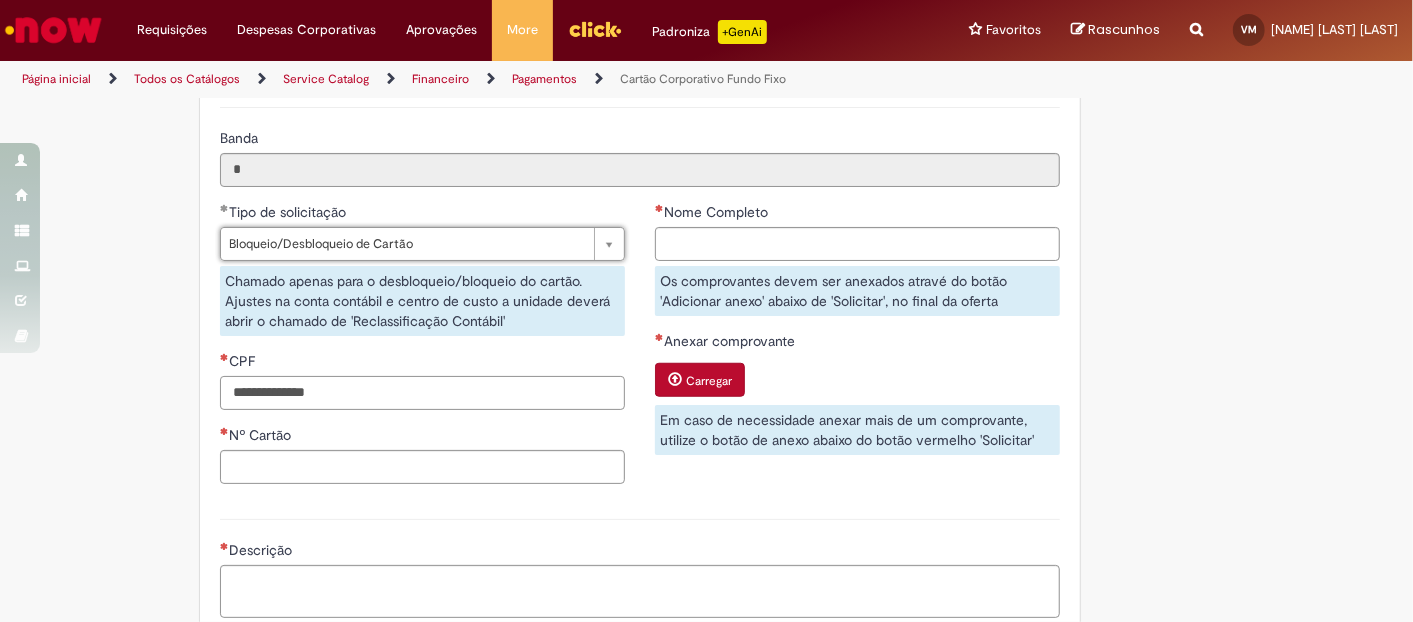 click on "CPF" at bounding box center (422, 393) 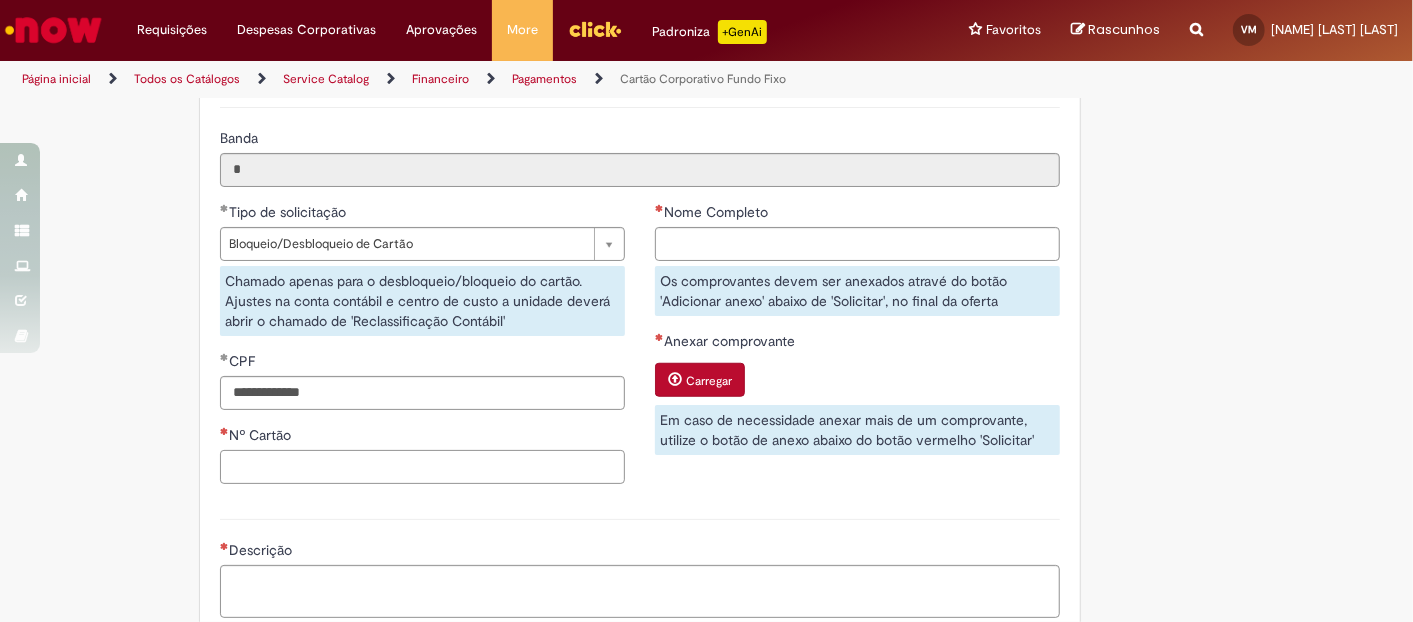 type on "**********" 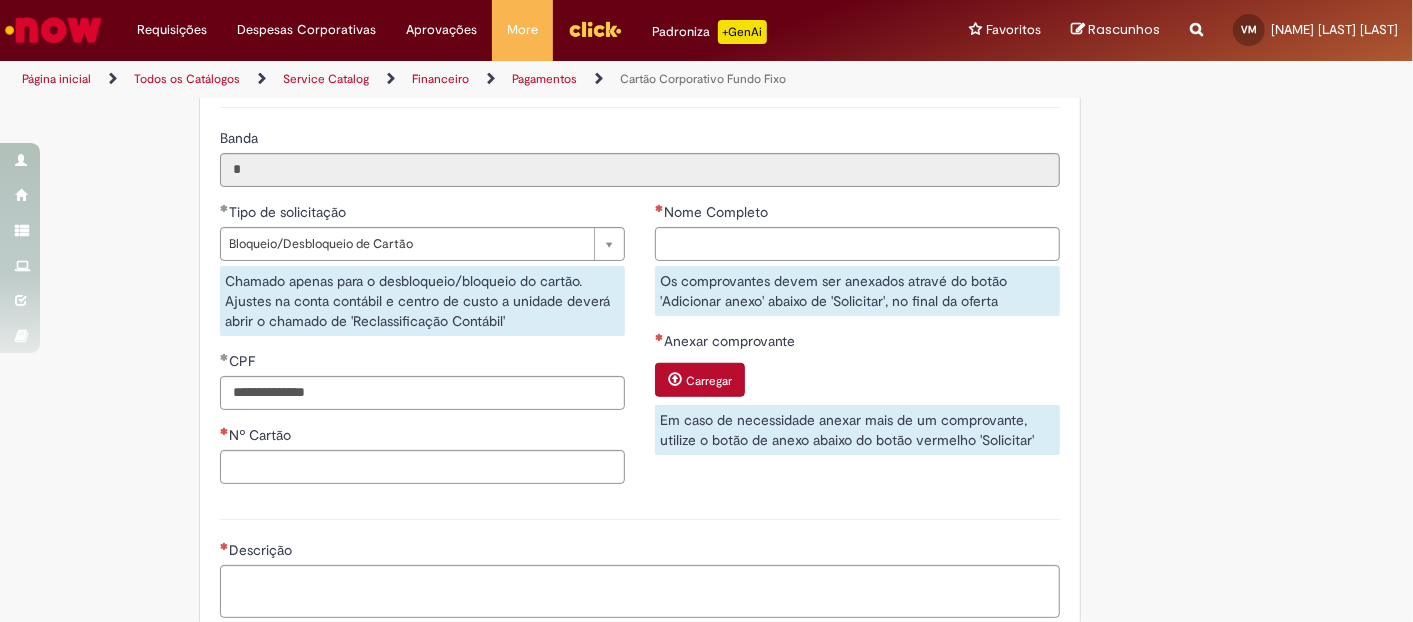 click on "Nº Cartão" at bounding box center [422, 437] 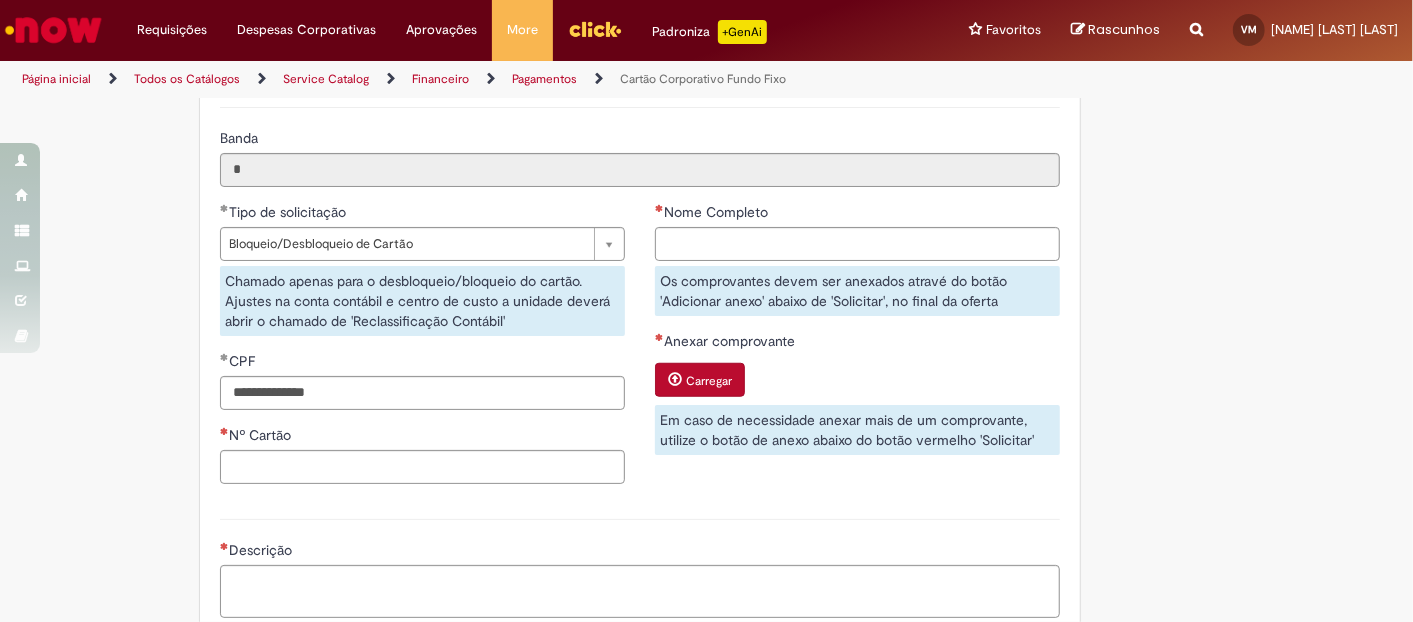 click on "Adicionar a Favoritos
Cartão Corporativo Fundo Fixo
Esta oferta é destinada para: Cancelamento de cartão, Solicitação de cartão, Bloqueio/Desbloqueio de cartão, Rateio de limite na unidade, Aumento de limite na unidade e Solicitação de senha via SMS.
Atenção!
Concessão de Cartão Corporativo Fundo Fixo: Todo funcionário próprio da Cia que seja banda VII ou menor, sendo permitido apenas um cartão atrelado ao nome do funcionário, mesmo que o funcionário atenda mais de uma unidade.
Para os casos de Novos Cartões é de suma importância o preenchimento da planilha padrão do banco com os seus dados pessoais assim como o preenchimento do Termo.
É necessário também estar de acordo com a Lei Geral de Proteção de Dados (LGPD):
https://www.ambev.com.br/politica-de-privacidade/#protecao-de-dados
Country Code **     *" at bounding box center [707, 233] 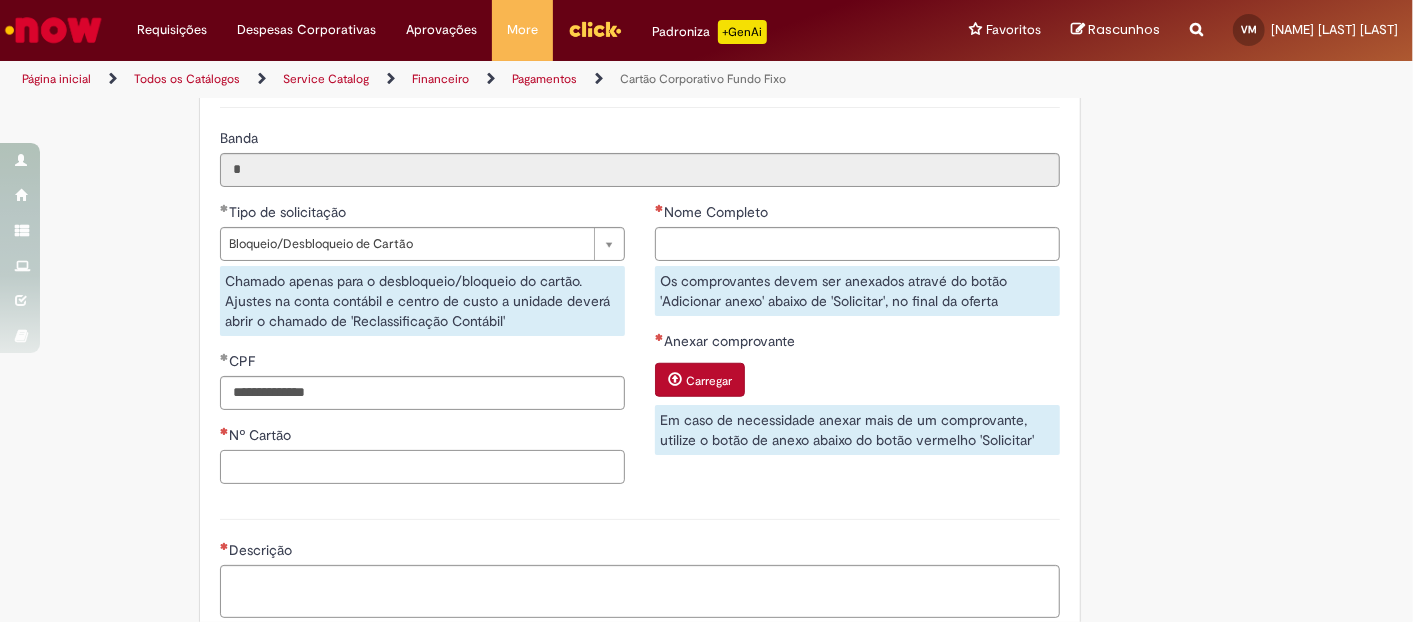 click on "Nº Cartão" at bounding box center [422, 467] 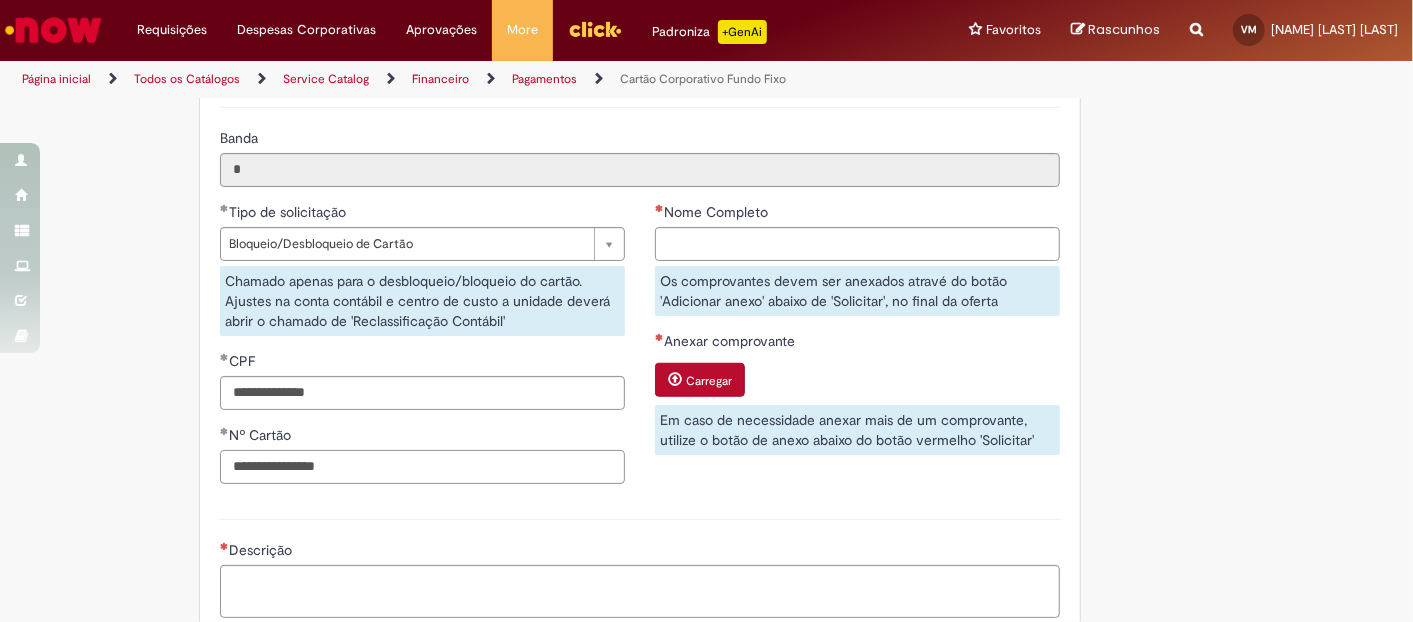 type on "**********" 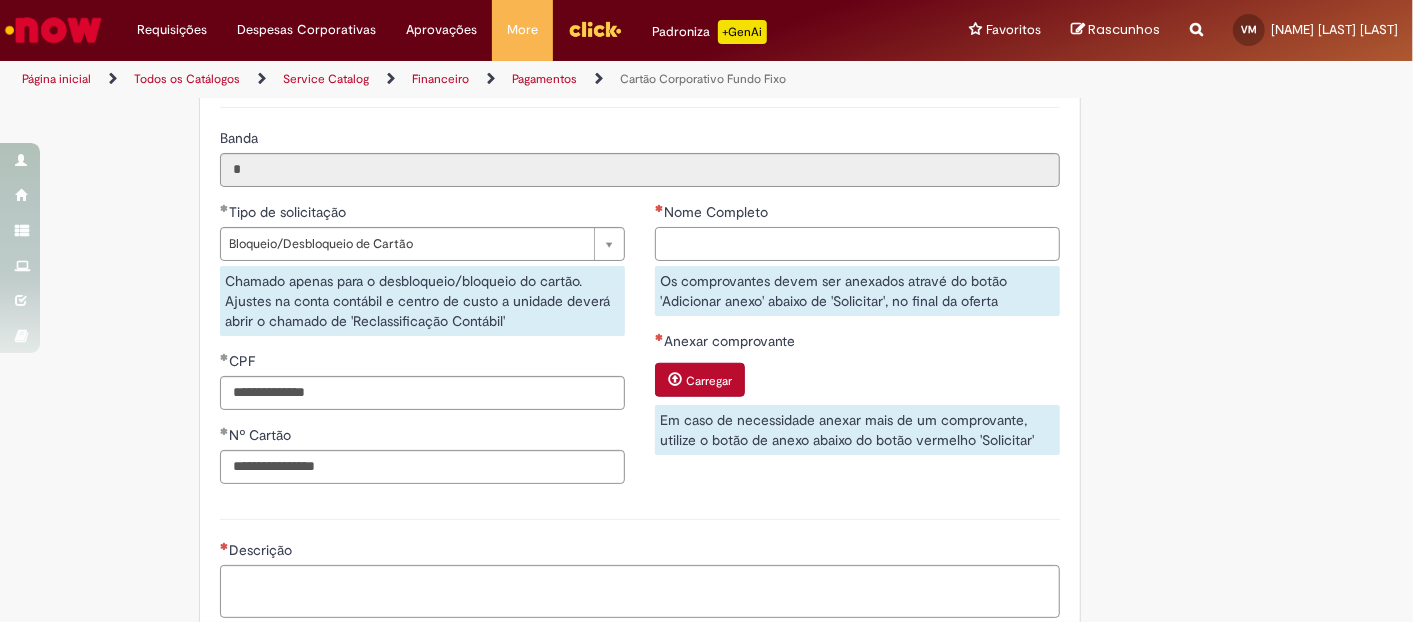 click on "Nome Completo" at bounding box center [857, 244] 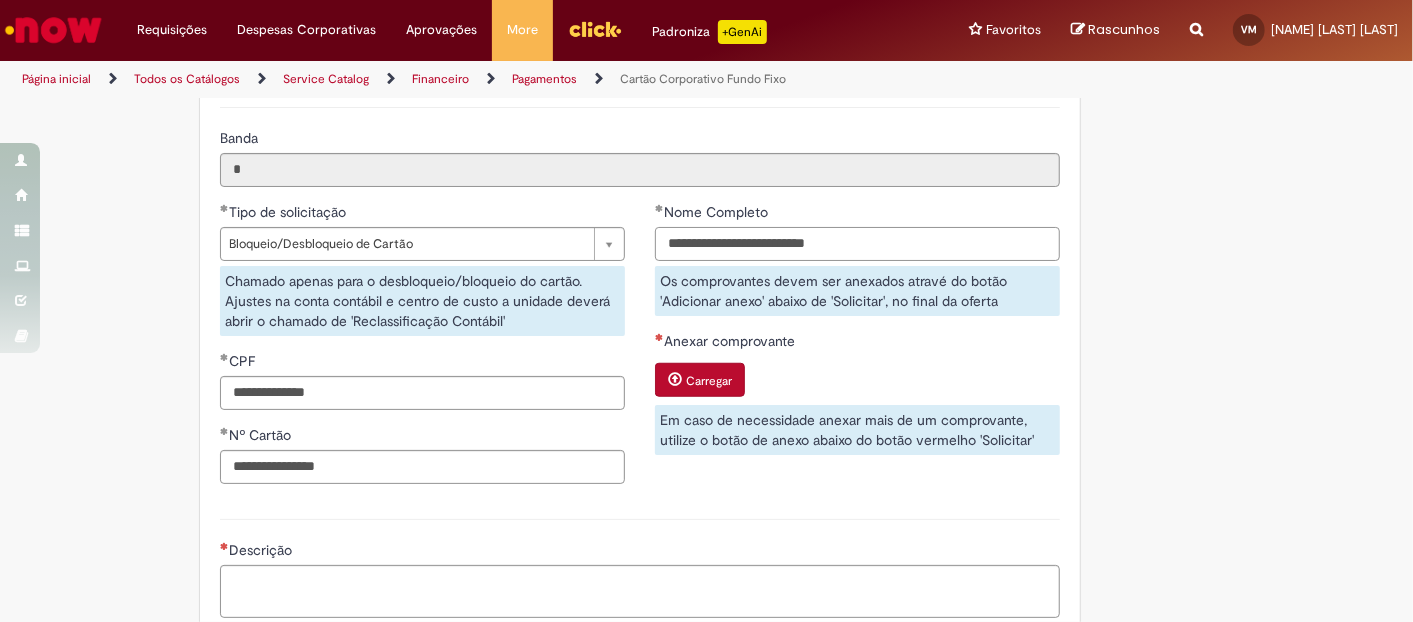 type on "**********" 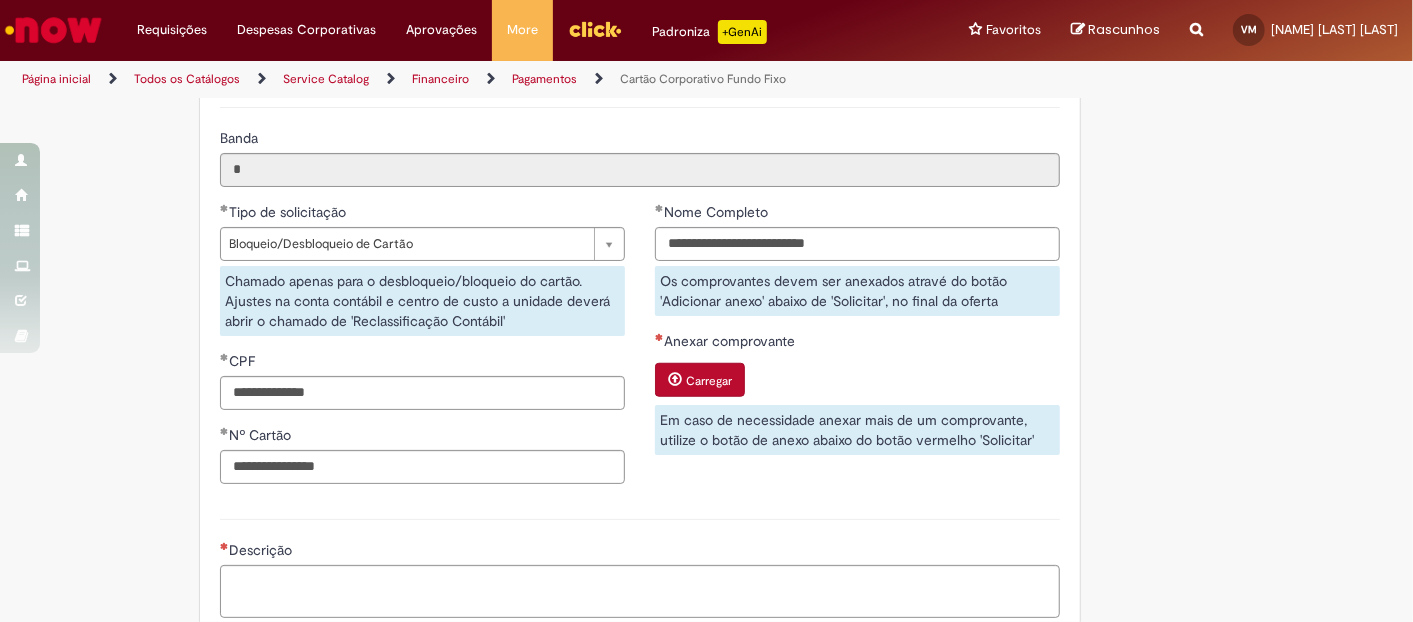 type 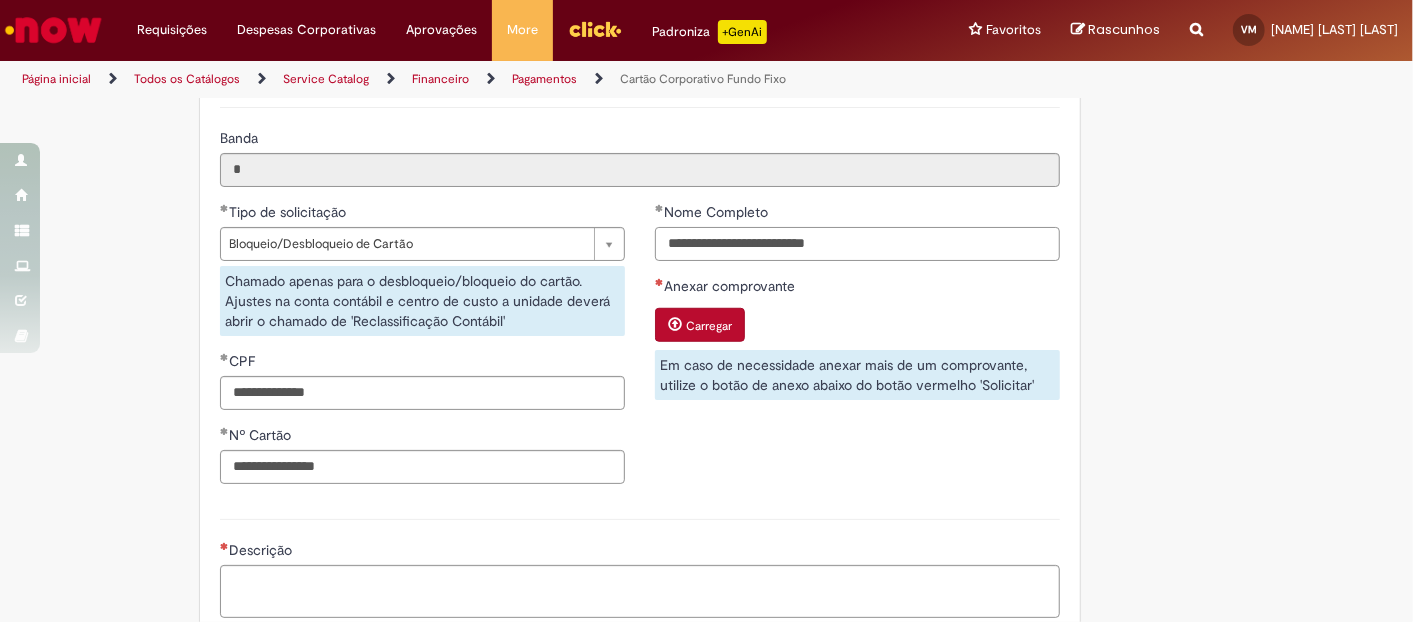 drag, startPoint x: 785, startPoint y: 259, endPoint x: 794, endPoint y: 268, distance: 12.727922 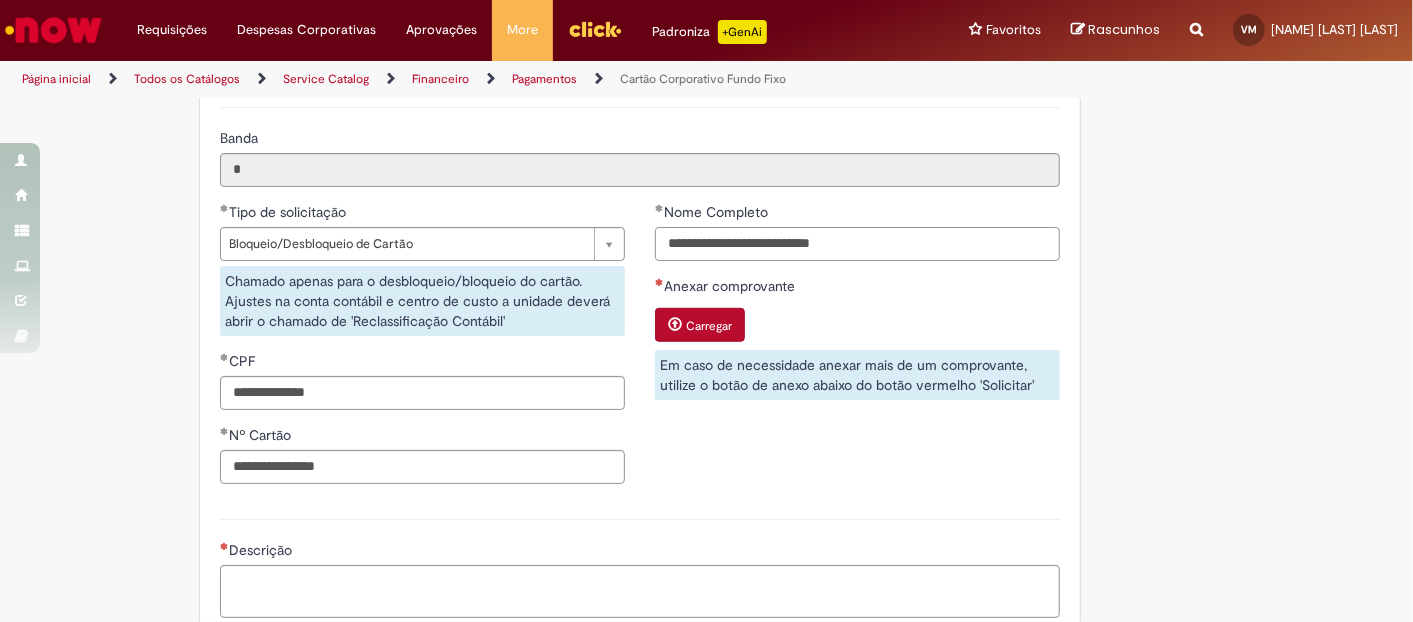 type on "**********" 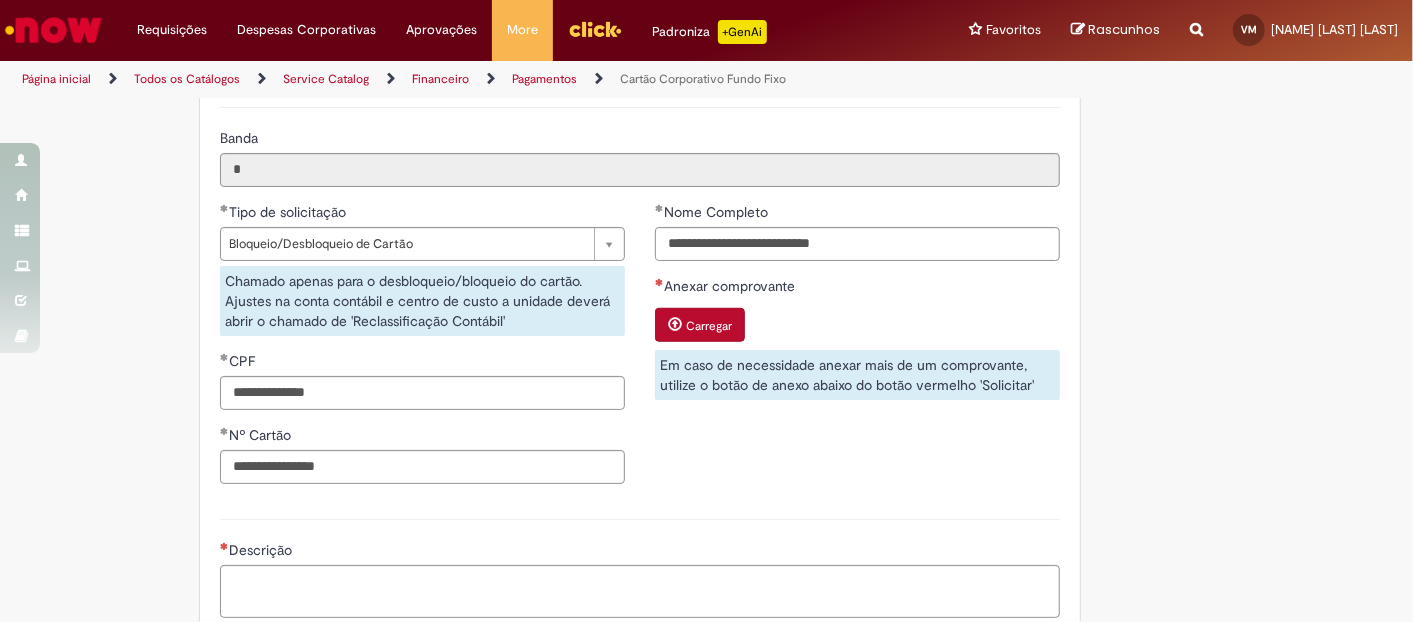 click on "Anexar comprovante" at bounding box center (857, 288) 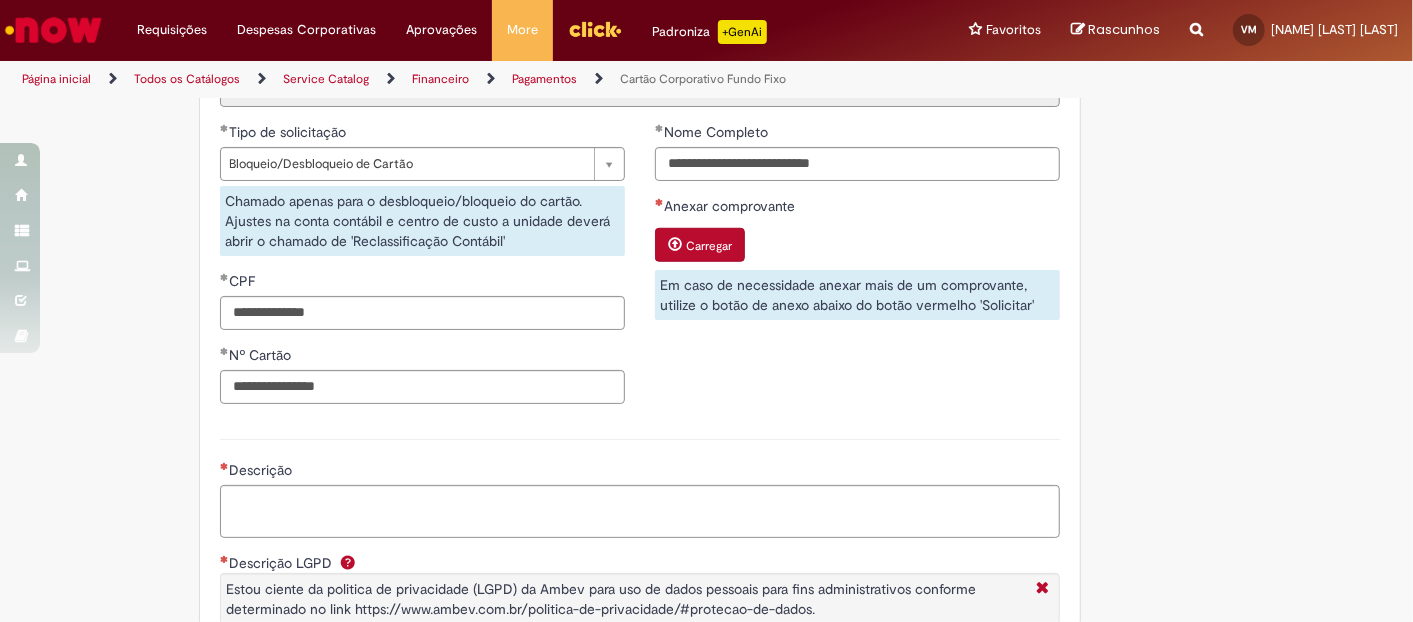 scroll, scrollTop: 888, scrollLeft: 0, axis: vertical 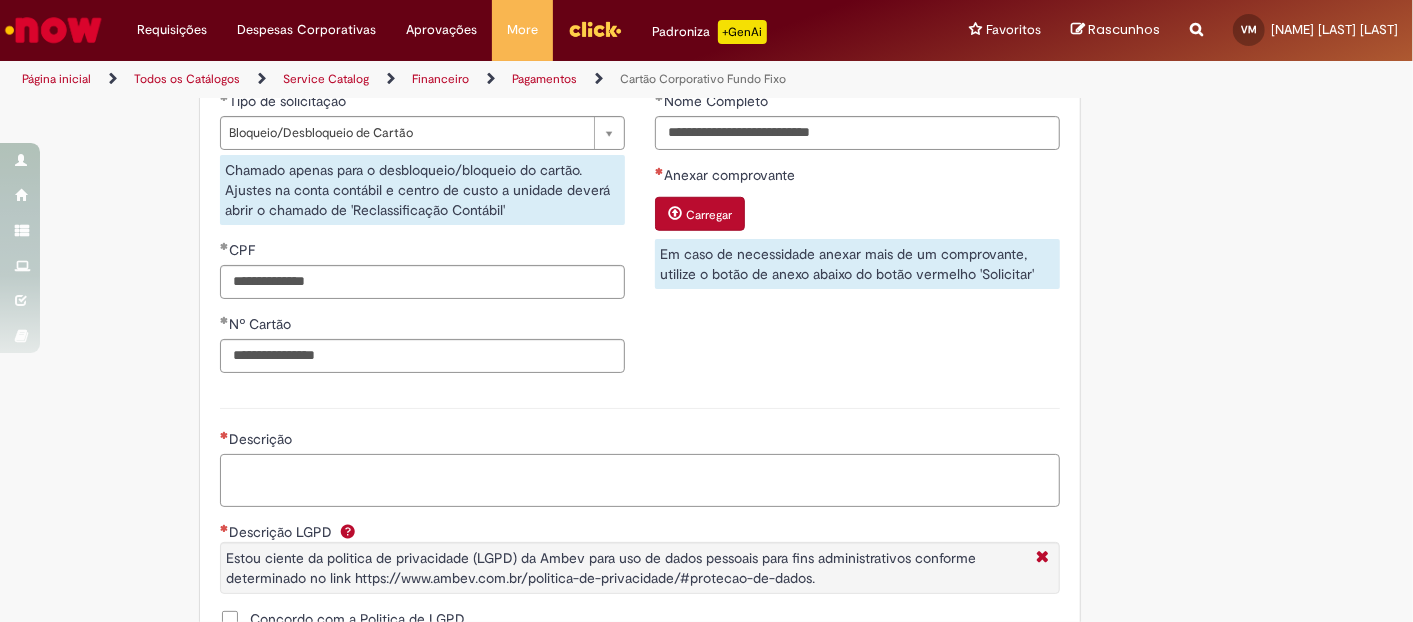 click on "Descrição" at bounding box center [640, 480] 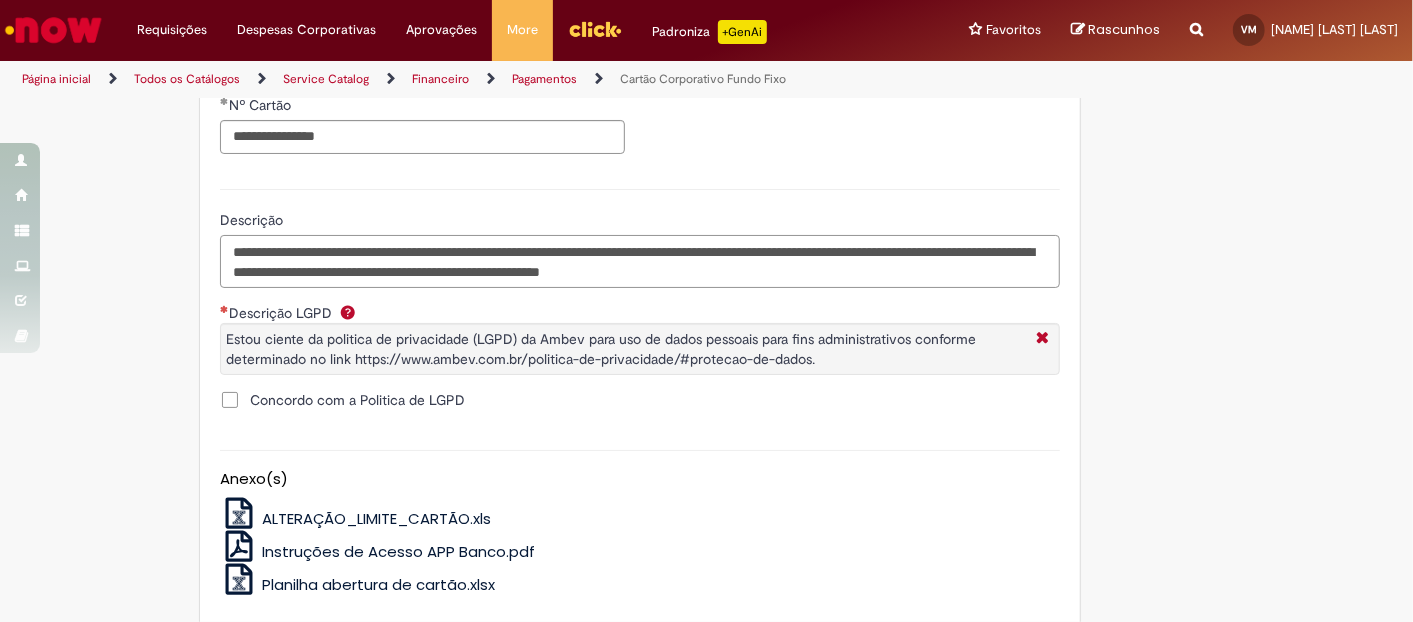 scroll, scrollTop: 1092, scrollLeft: 0, axis: vertical 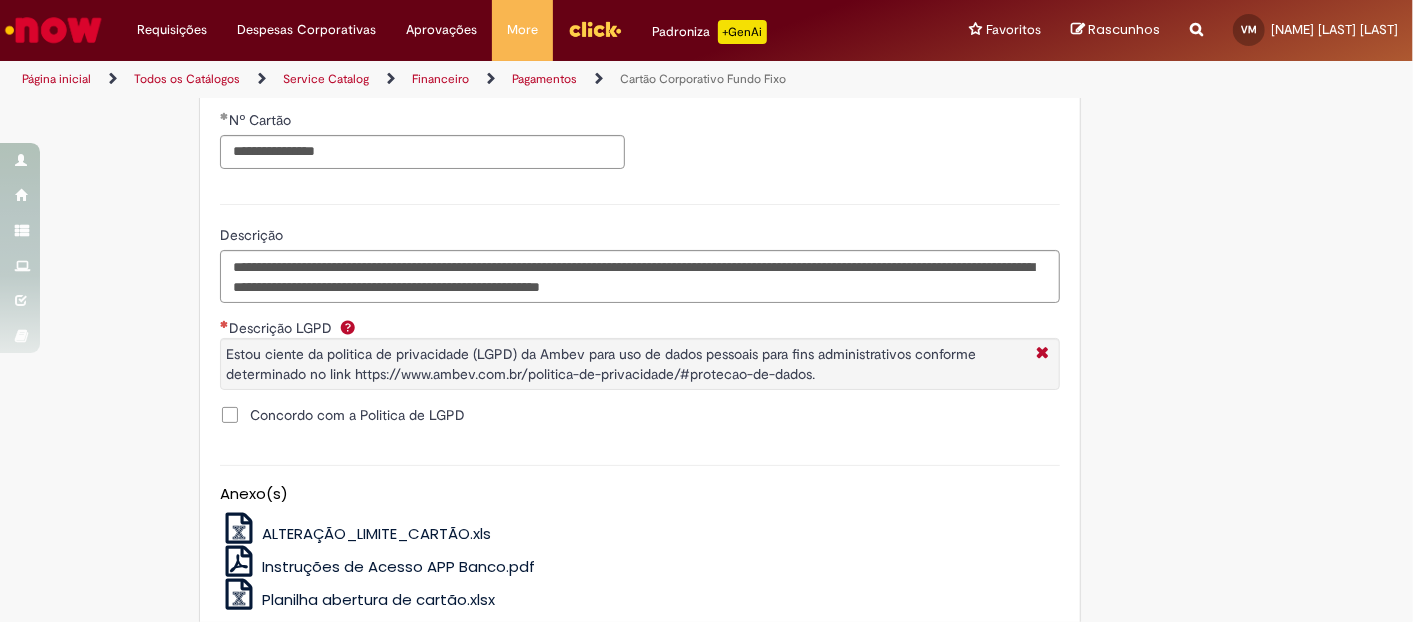 click on "Concordo com a Politica de LGPD" at bounding box center [357, 415] 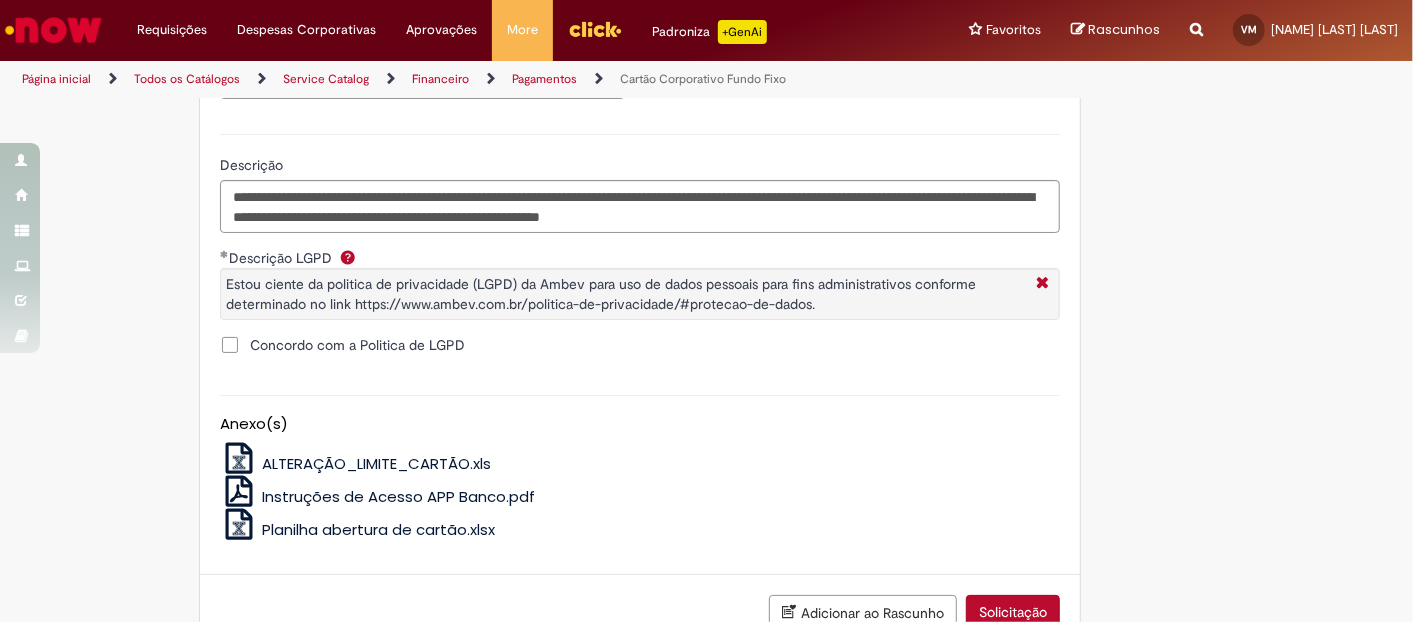 scroll, scrollTop: 1314, scrollLeft: 0, axis: vertical 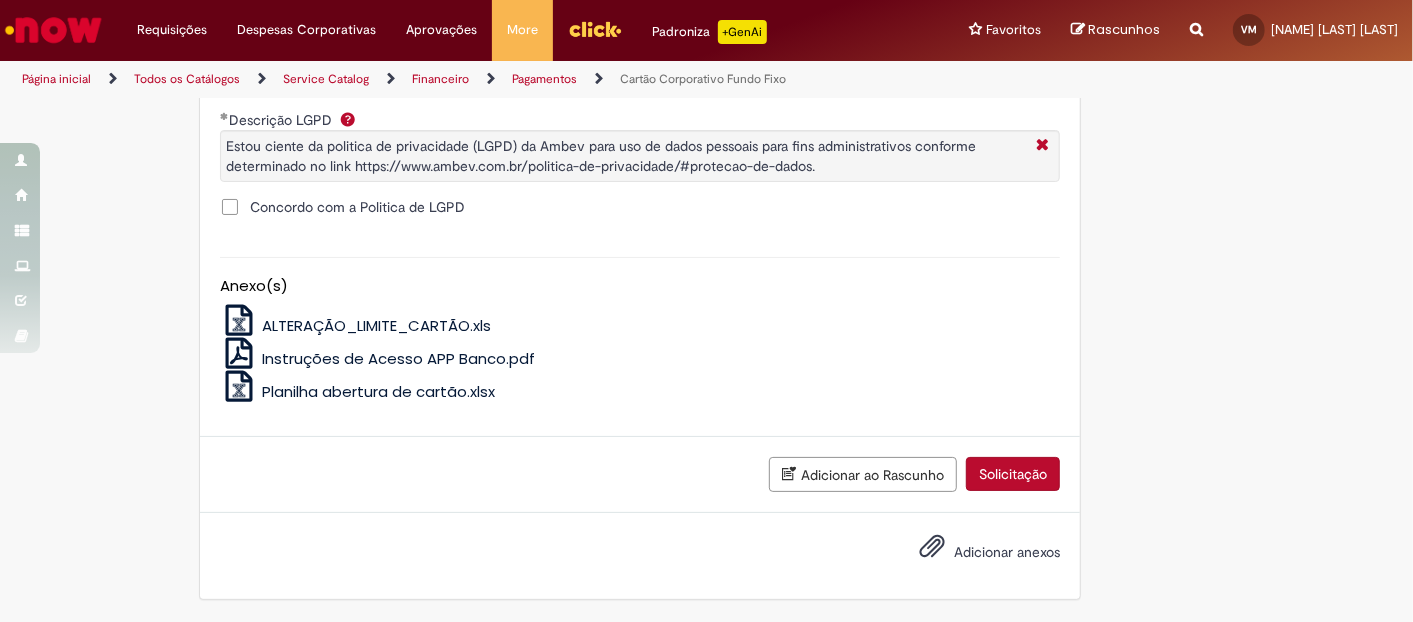 click on "Adicionar anexos" at bounding box center (1007, 552) 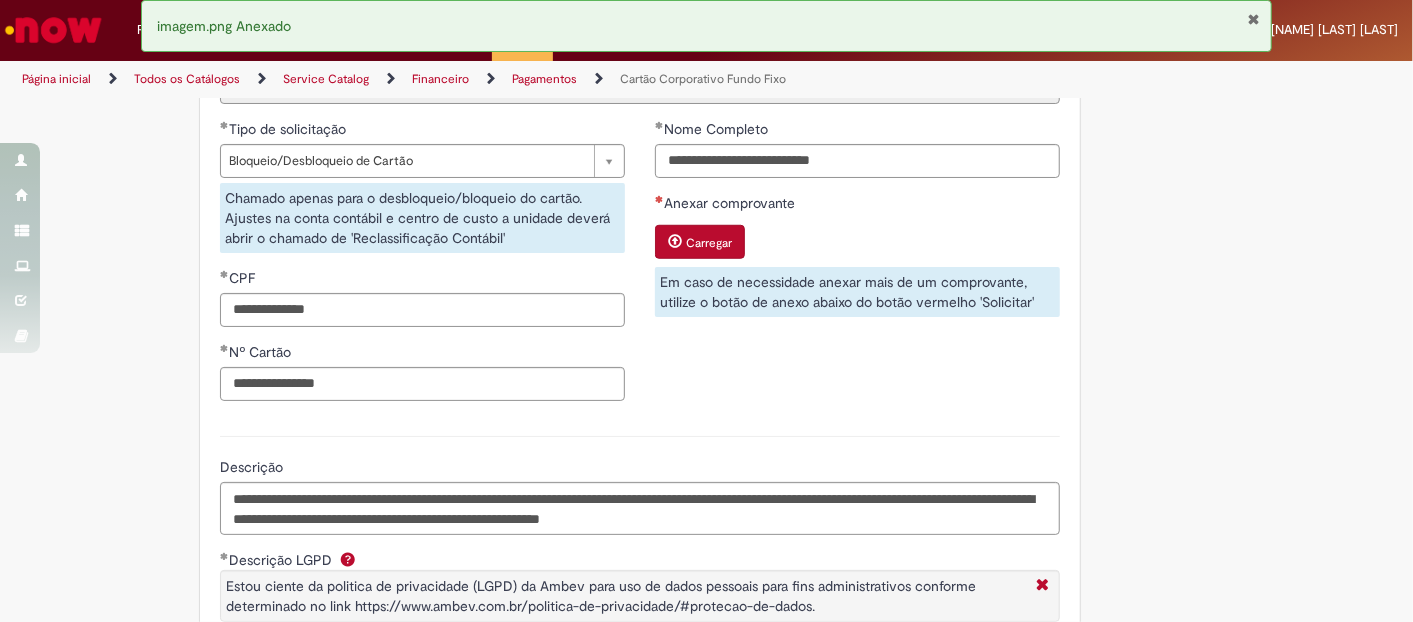 scroll, scrollTop: 862, scrollLeft: 0, axis: vertical 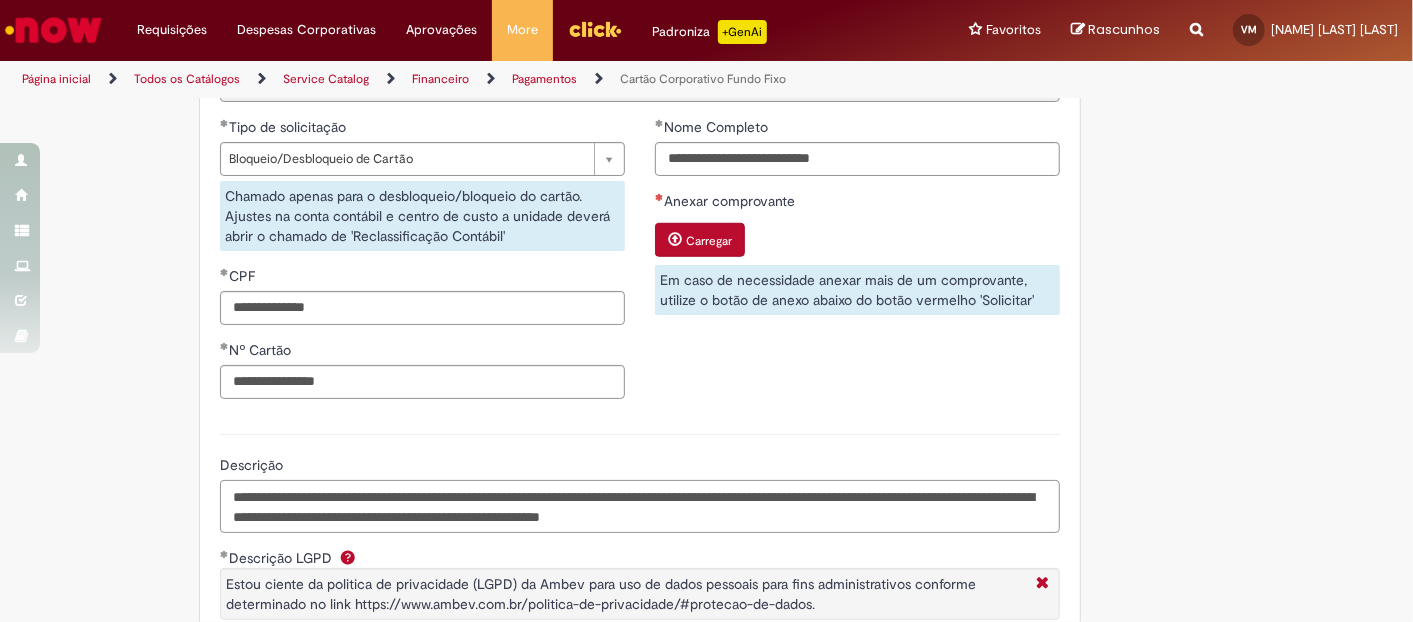 click on "**********" at bounding box center [640, 506] 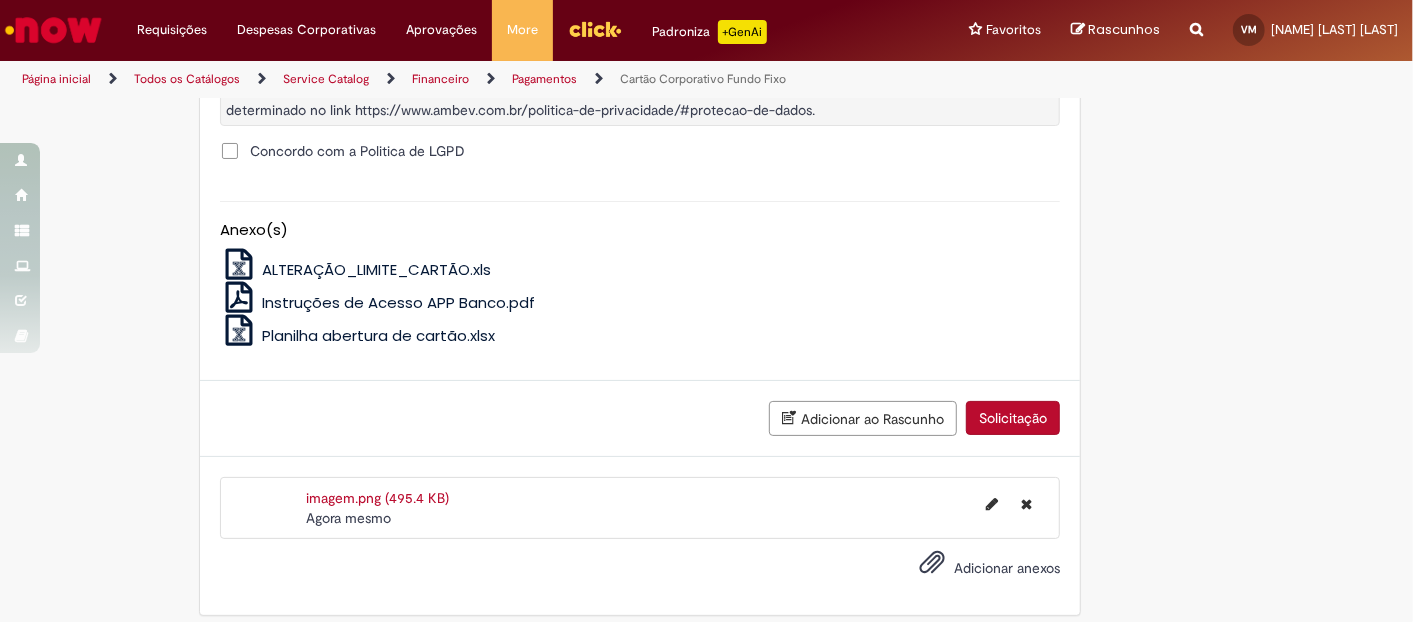 scroll, scrollTop: 1505, scrollLeft: 0, axis: vertical 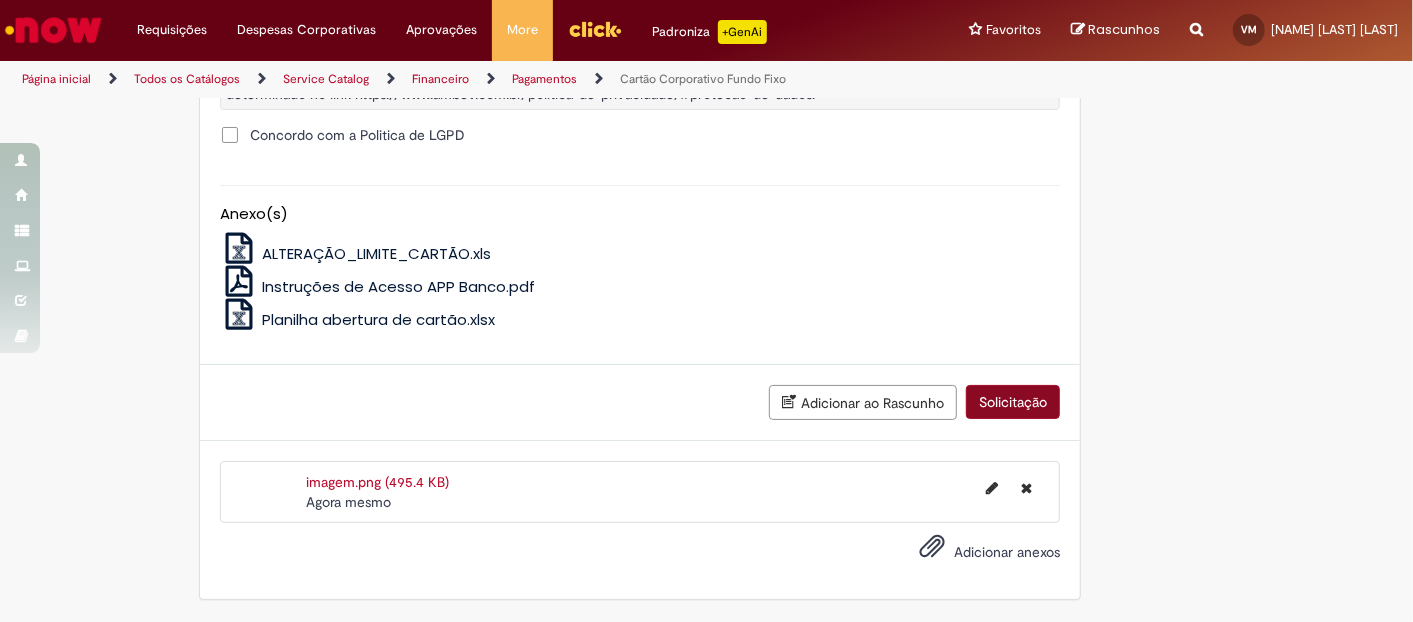 type on "**********" 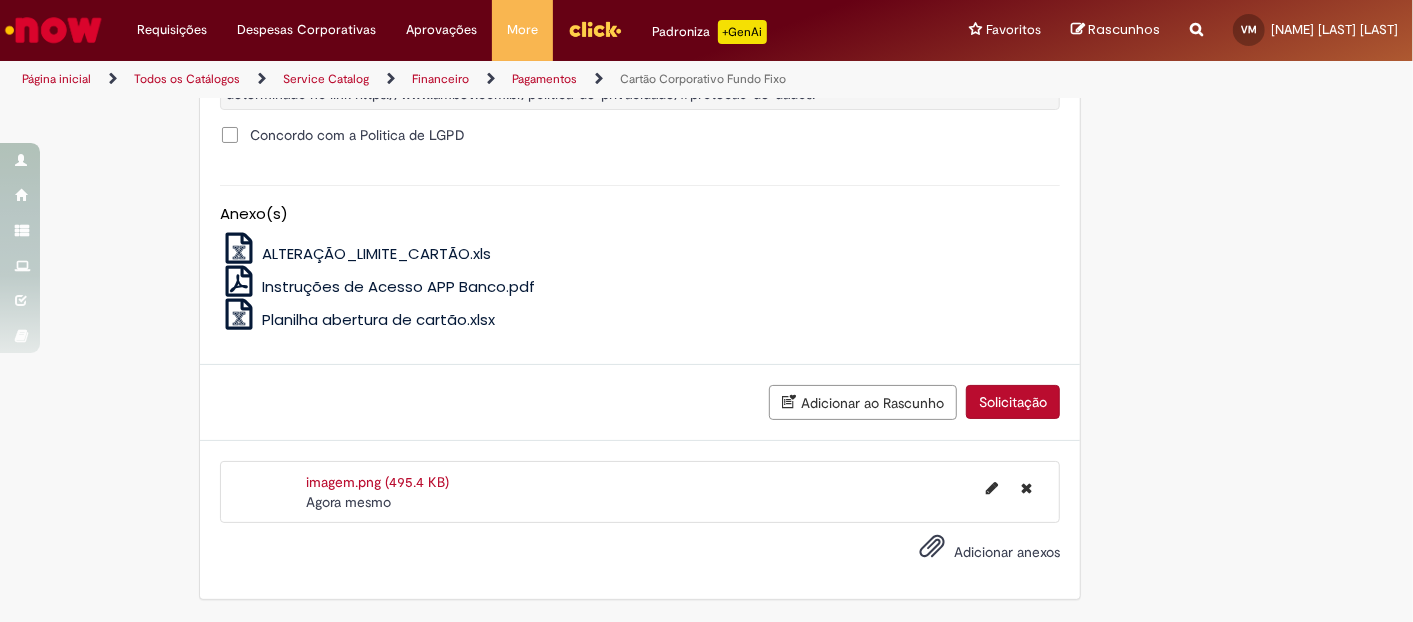 click on "Solicitação" at bounding box center [1013, 402] 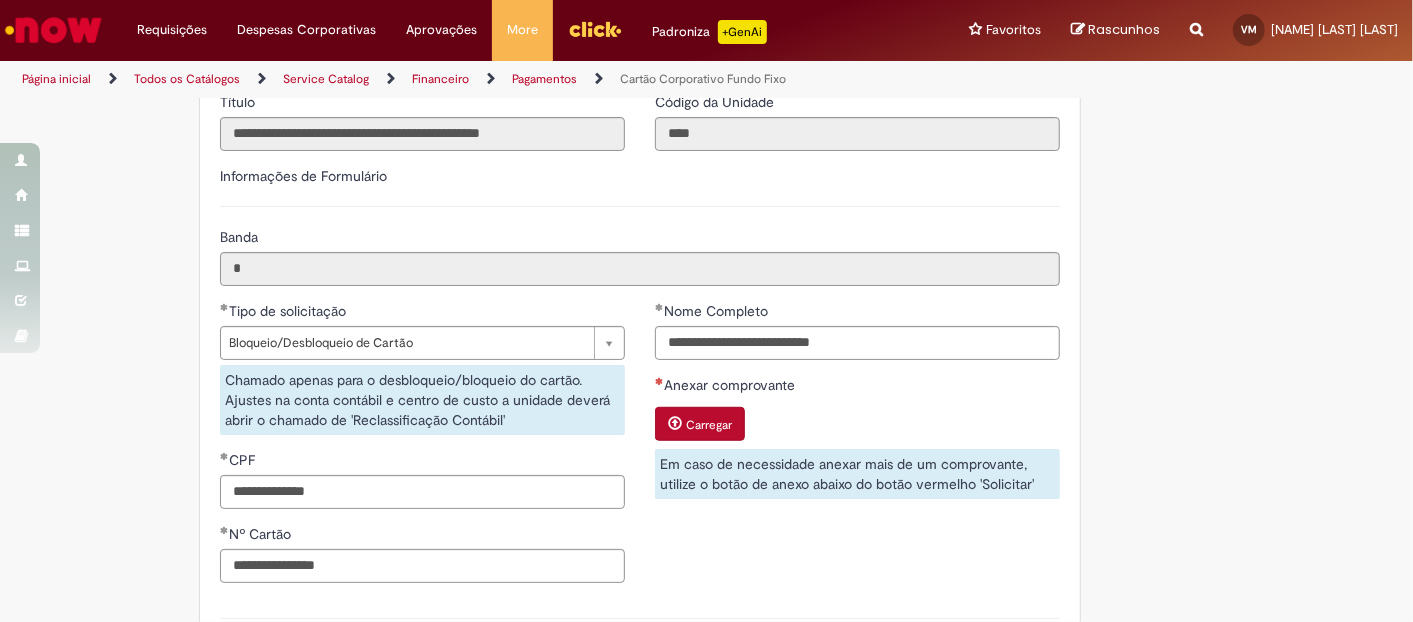 scroll, scrollTop: 728, scrollLeft: 0, axis: vertical 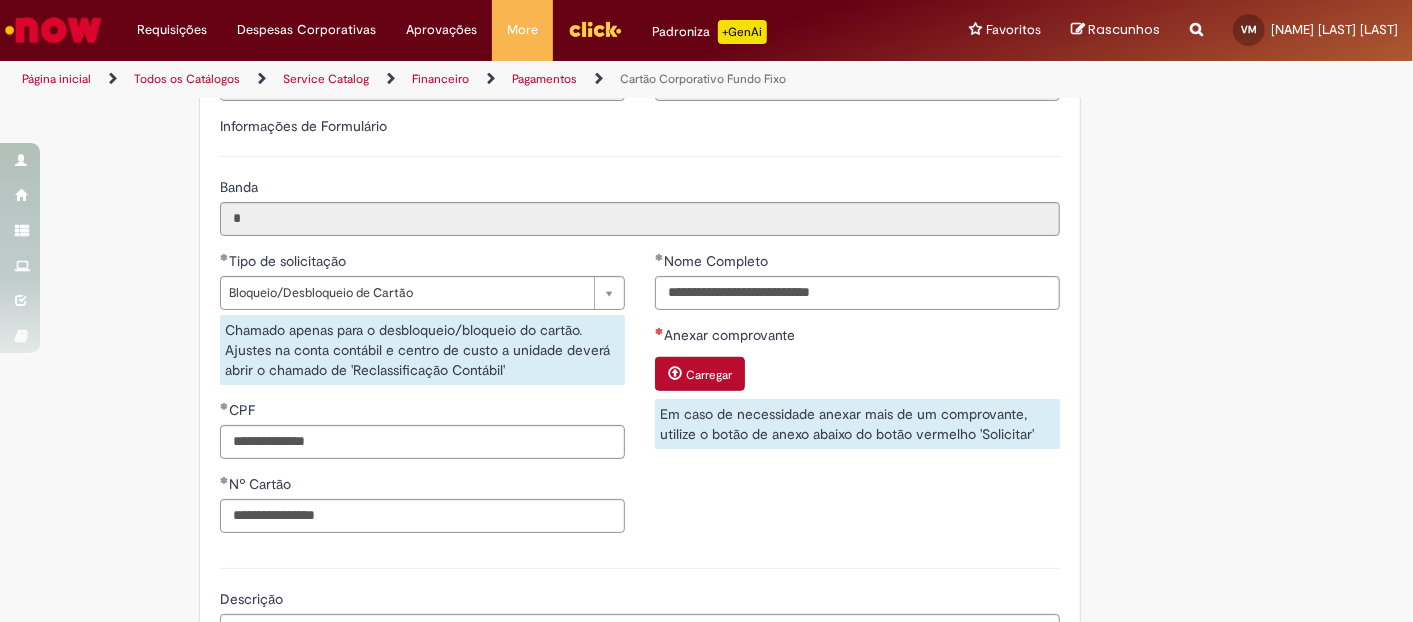 click on "Carregar" at bounding box center (709, 375) 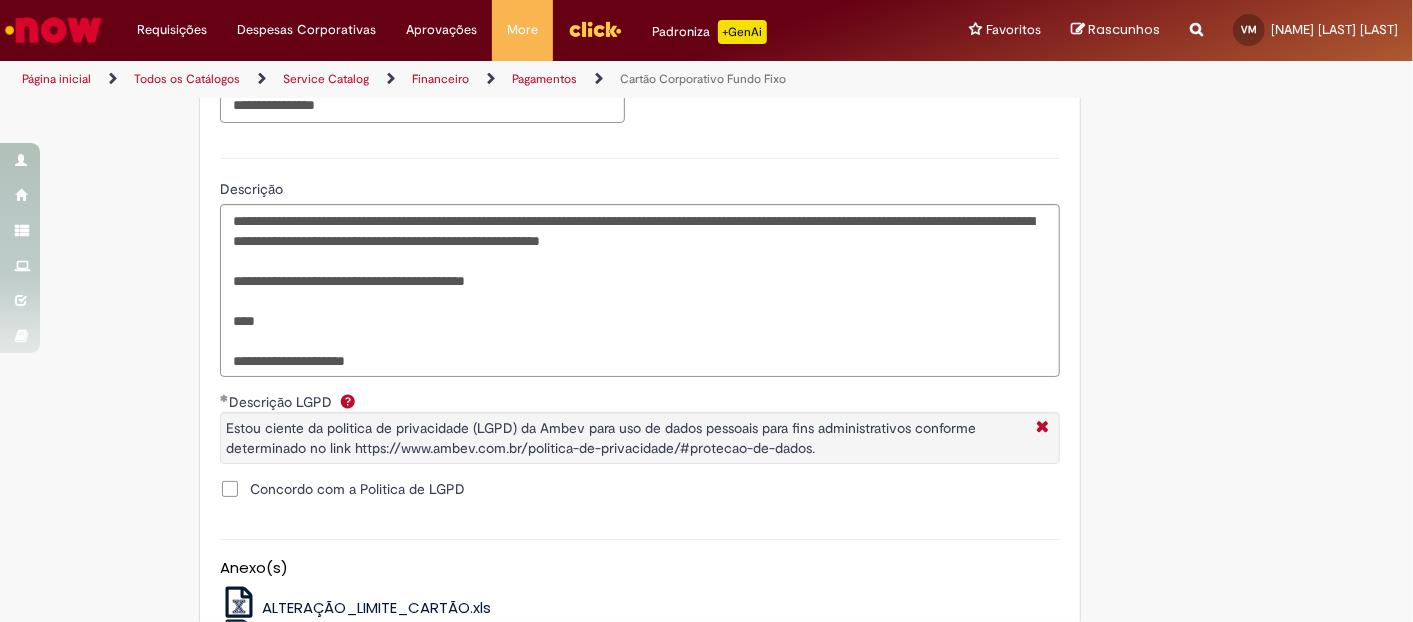 scroll, scrollTop: 1172, scrollLeft: 0, axis: vertical 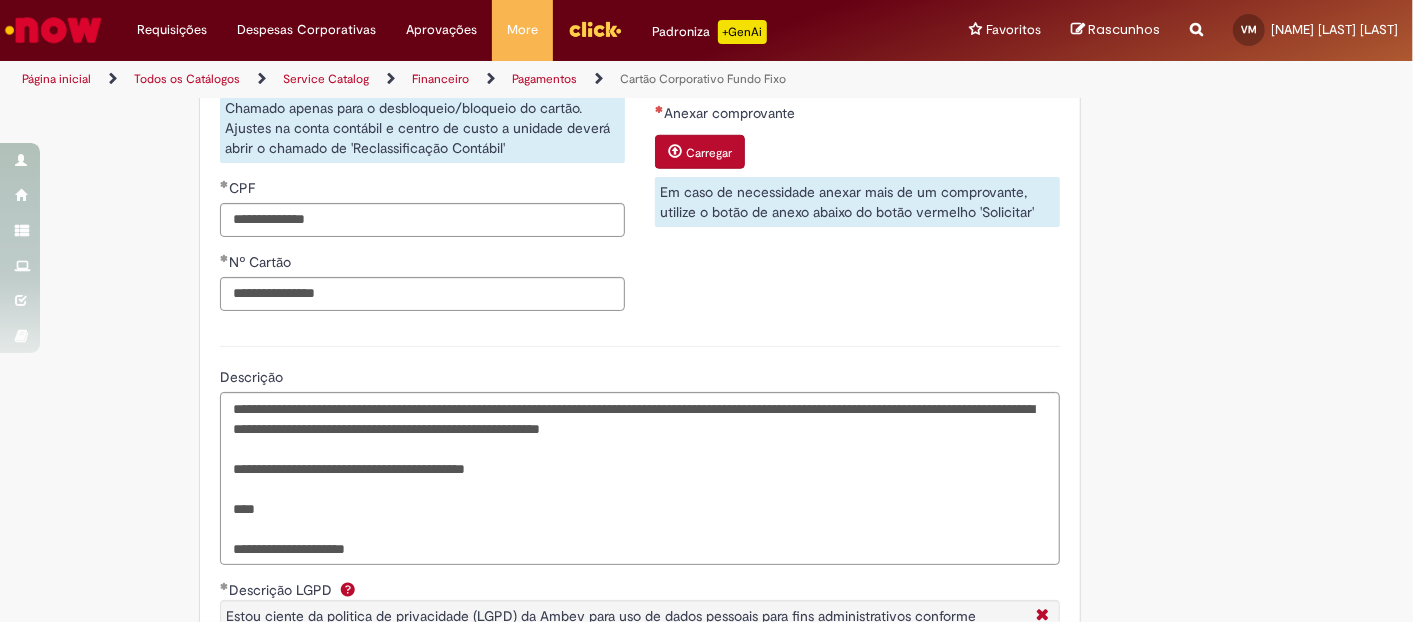 click on "**********" at bounding box center (640, 177) 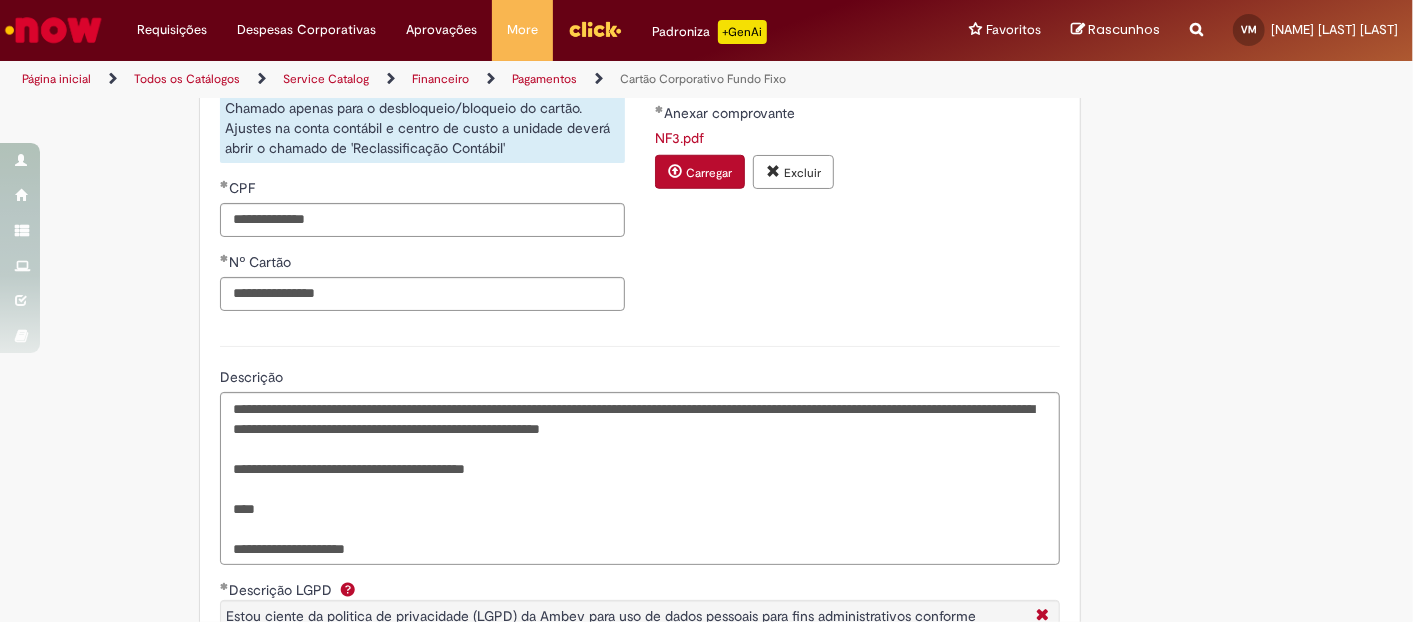 click on "Carregar" at bounding box center (709, 173) 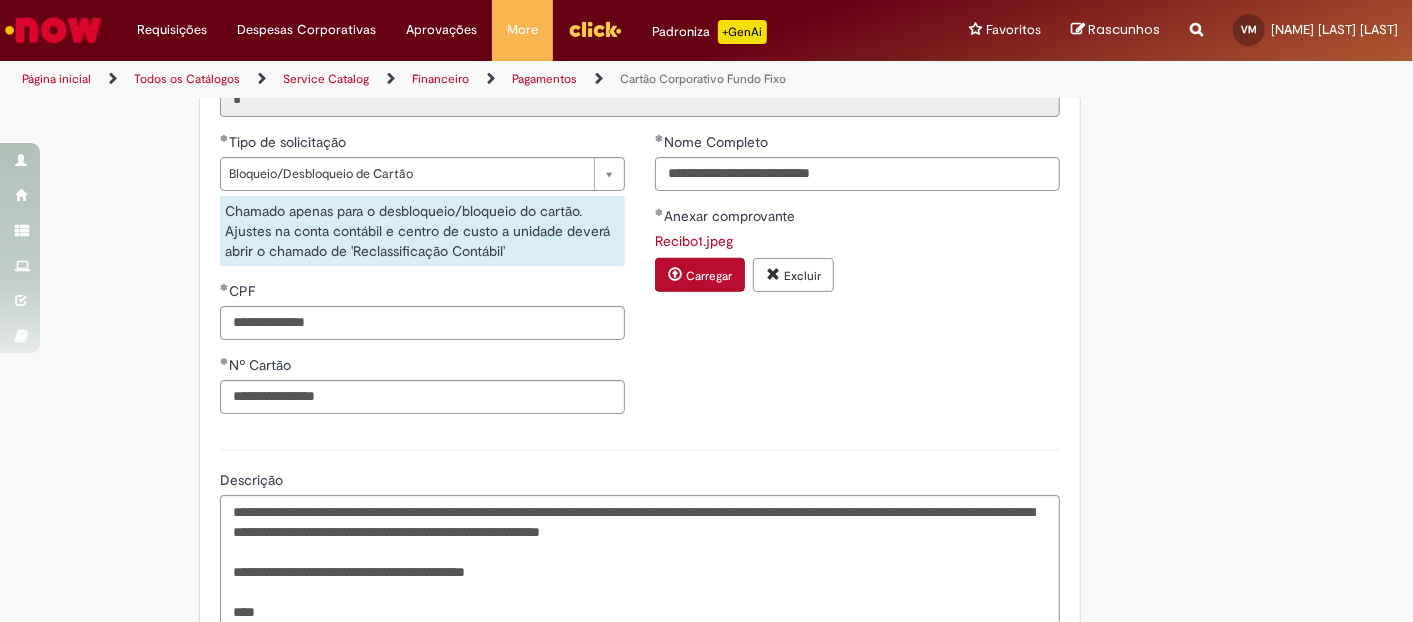 scroll, scrollTop: 728, scrollLeft: 0, axis: vertical 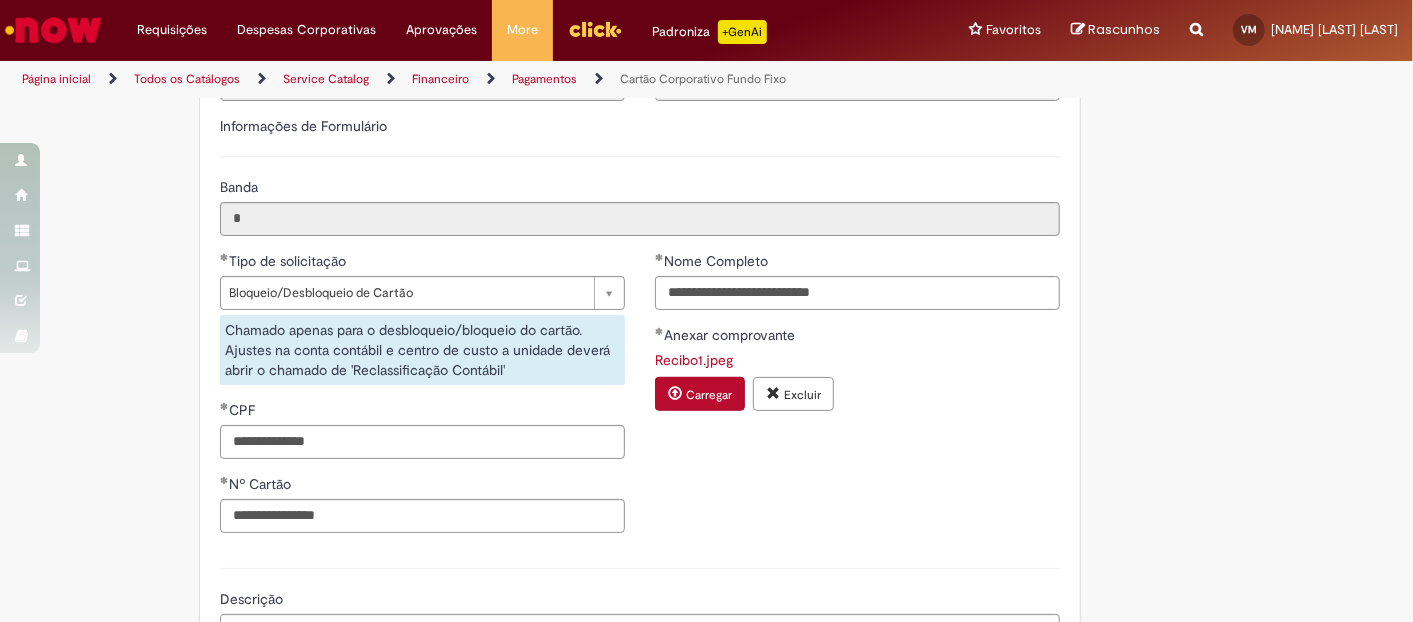 click on "Carregar" at bounding box center (709, 395) 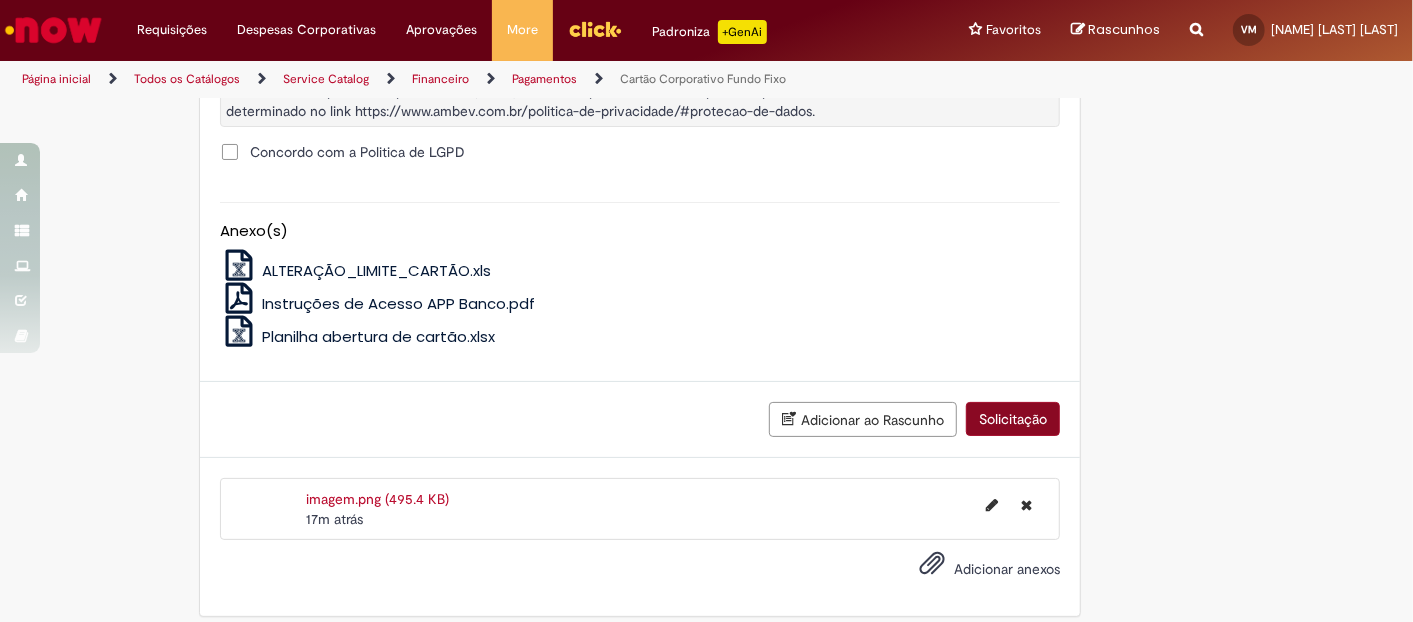 scroll, scrollTop: 1505, scrollLeft: 0, axis: vertical 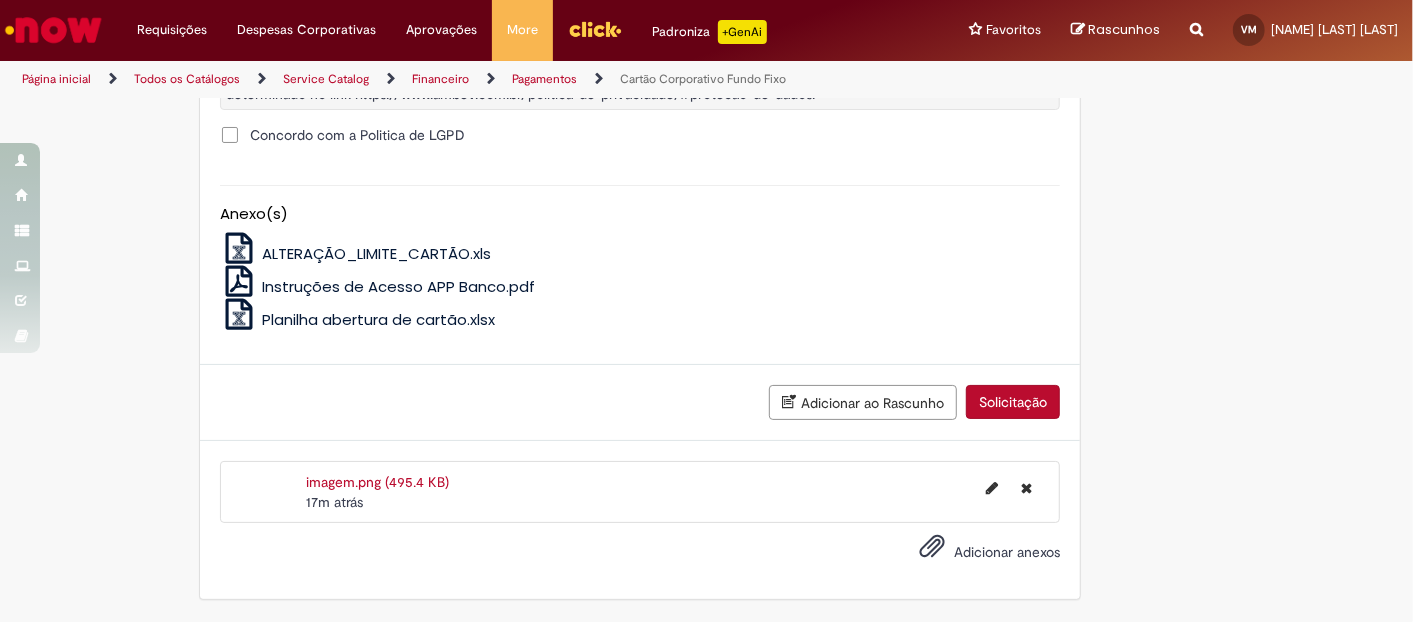 click on "Solicitação" at bounding box center [1013, 402] 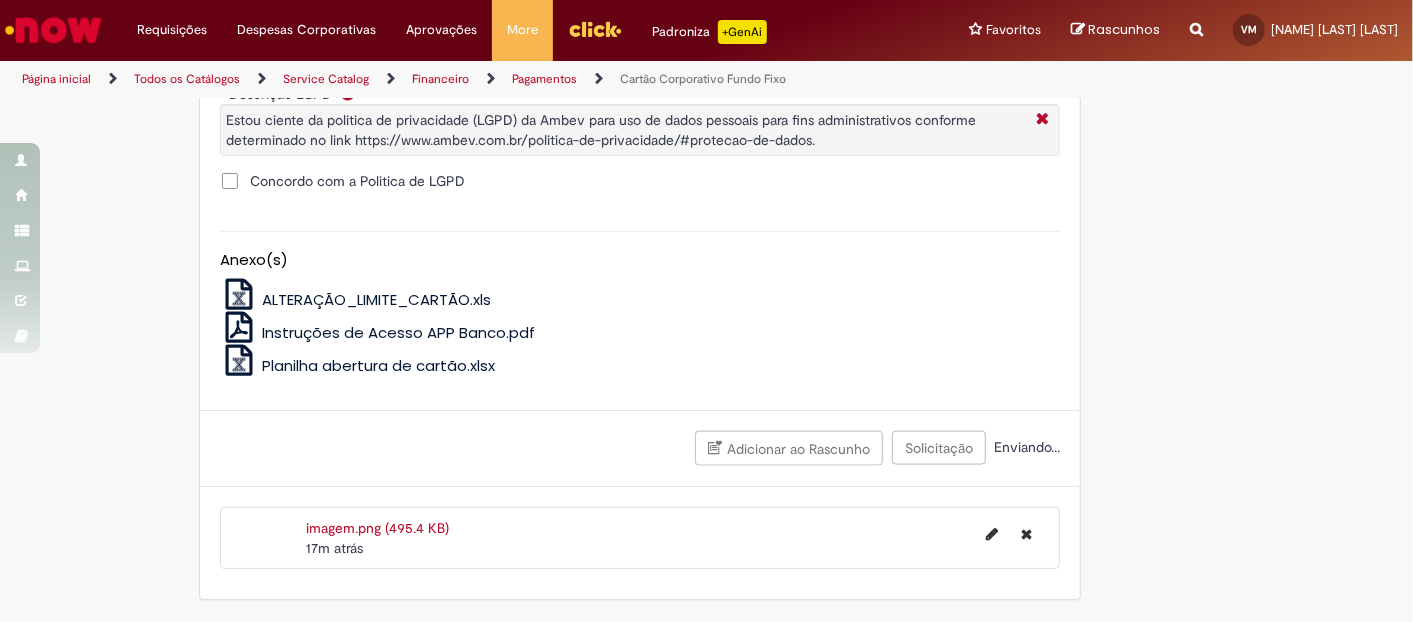 scroll, scrollTop: 1460, scrollLeft: 0, axis: vertical 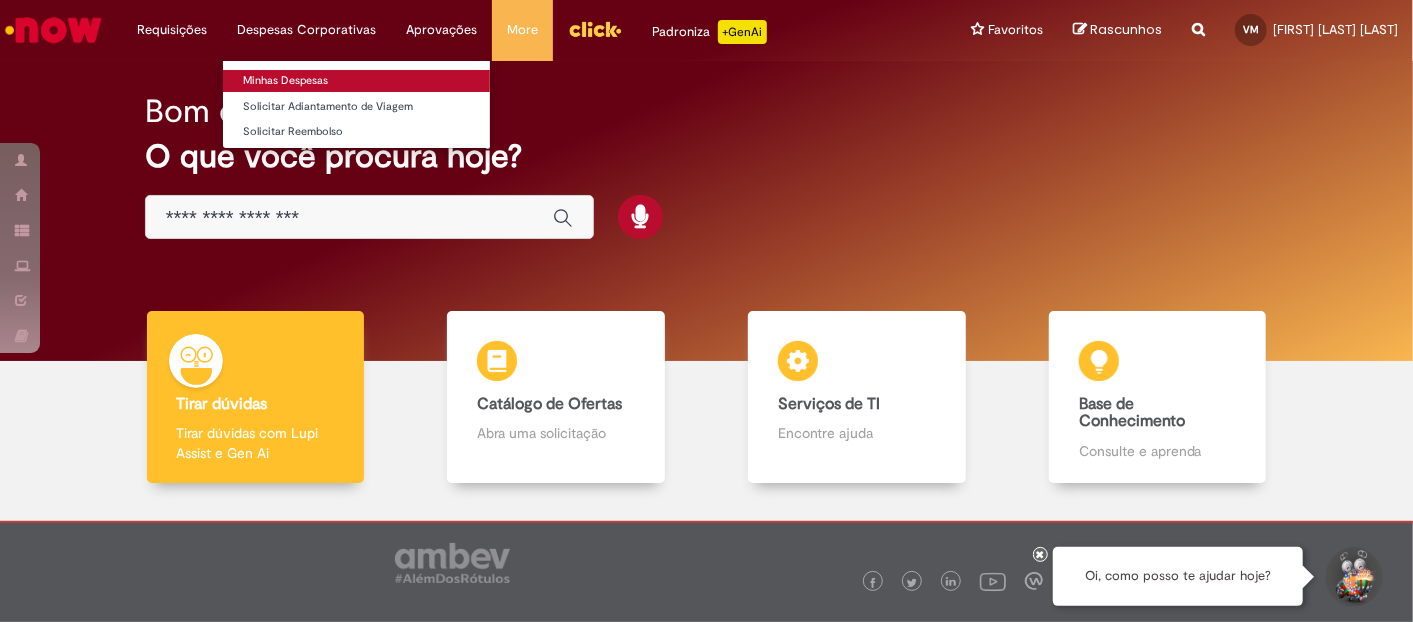 click on "Minhas Despesas" at bounding box center [356, 81] 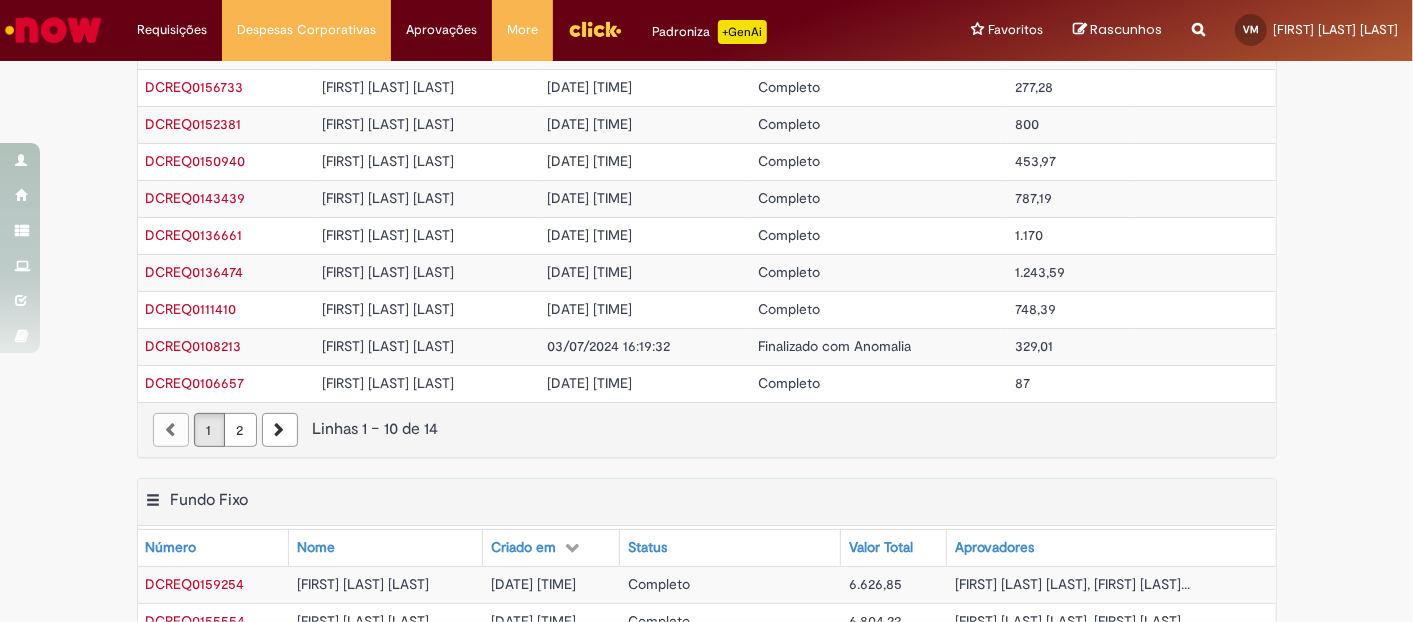 scroll, scrollTop: 333, scrollLeft: 0, axis: vertical 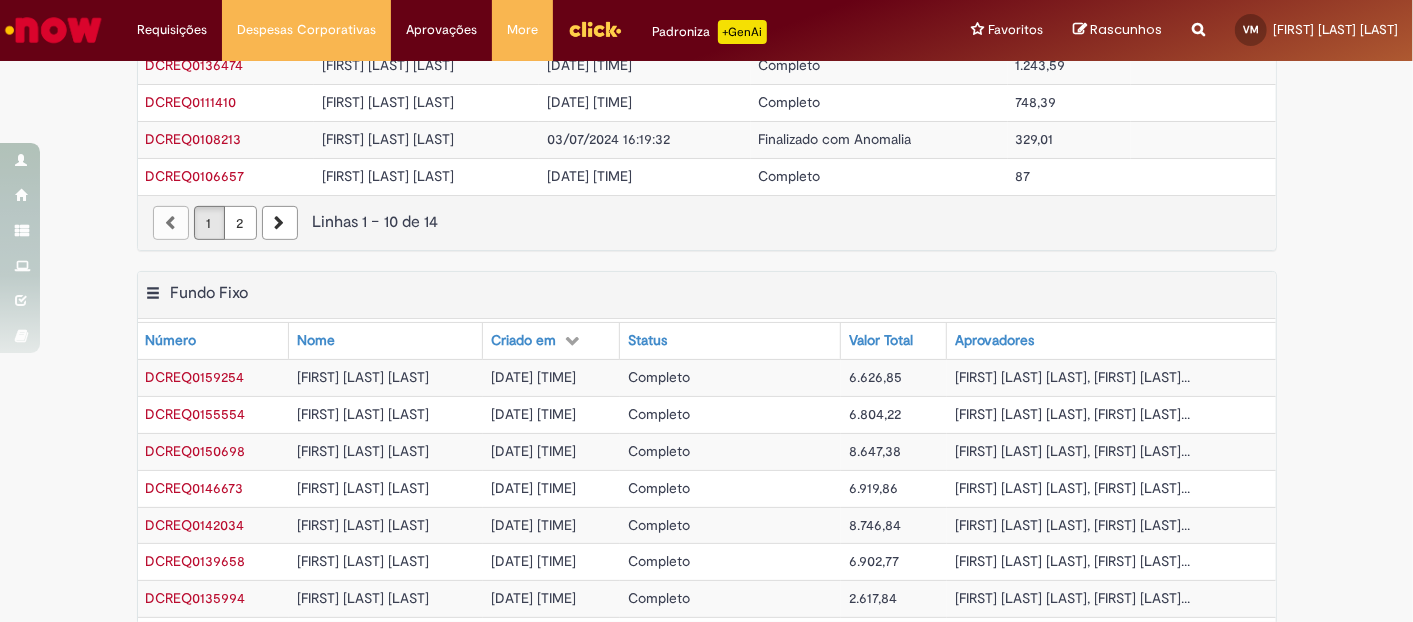 click on "DCREQ0159254" at bounding box center [195, 377] 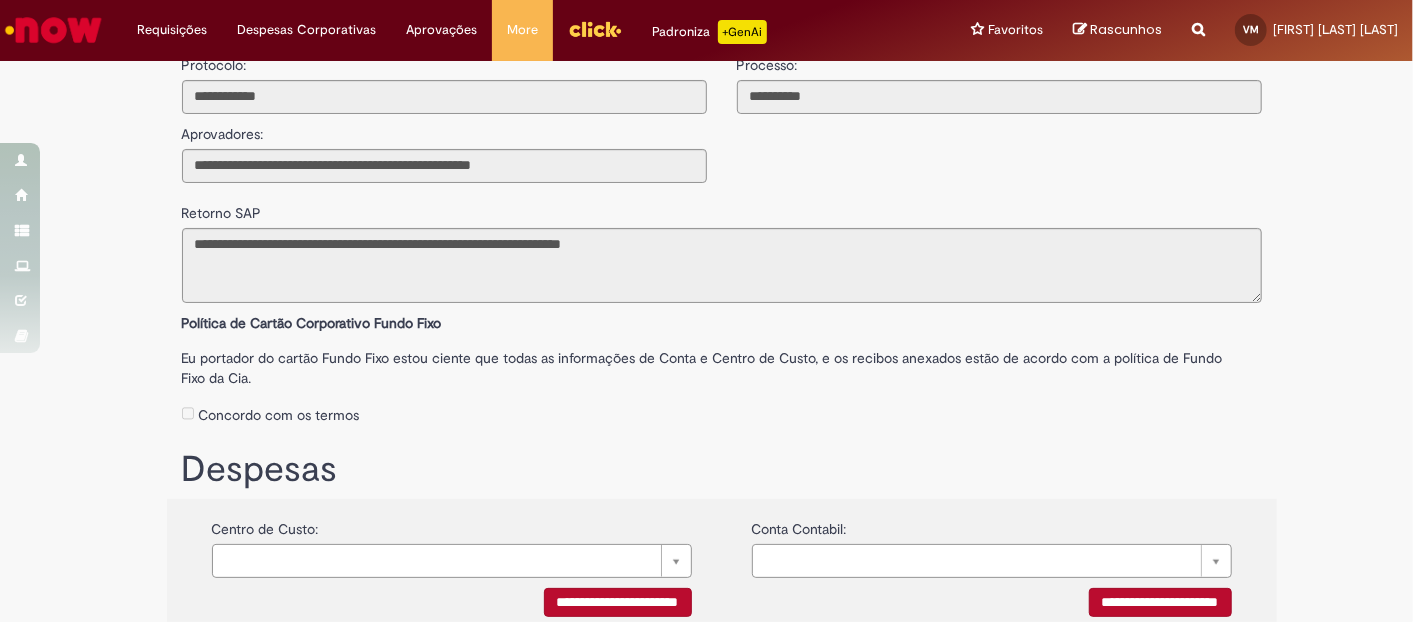 scroll, scrollTop: 0, scrollLeft: 0, axis: both 